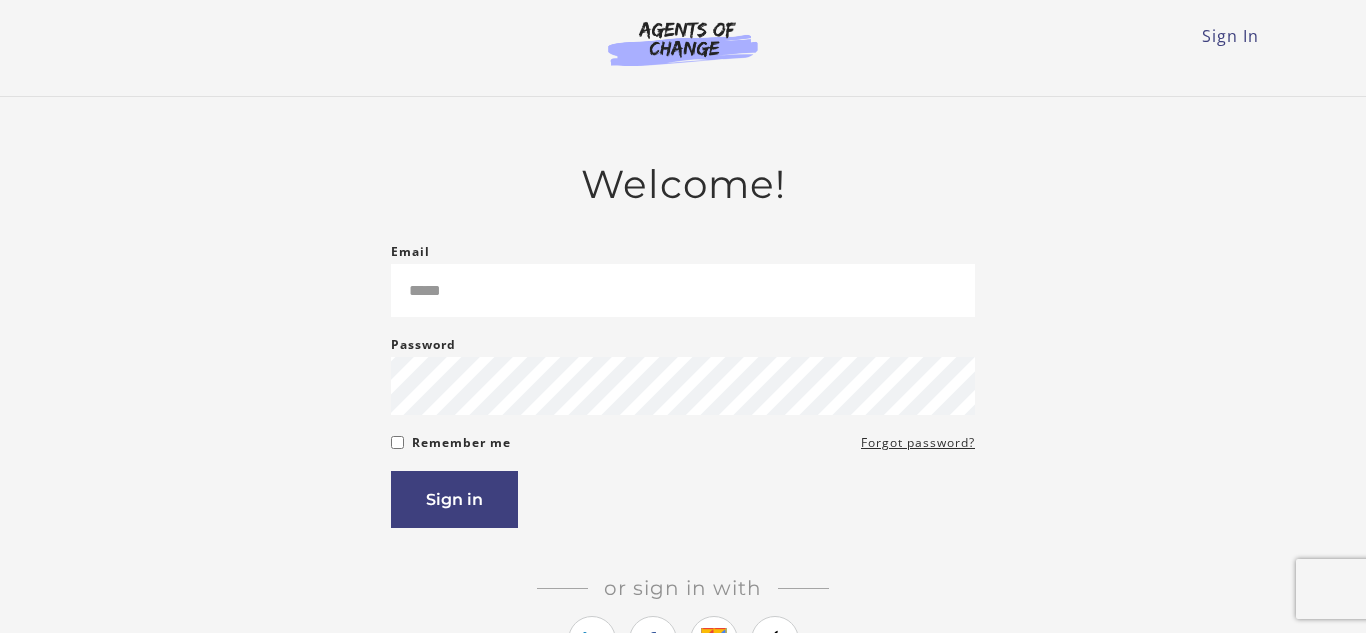 scroll, scrollTop: 0, scrollLeft: 0, axis: both 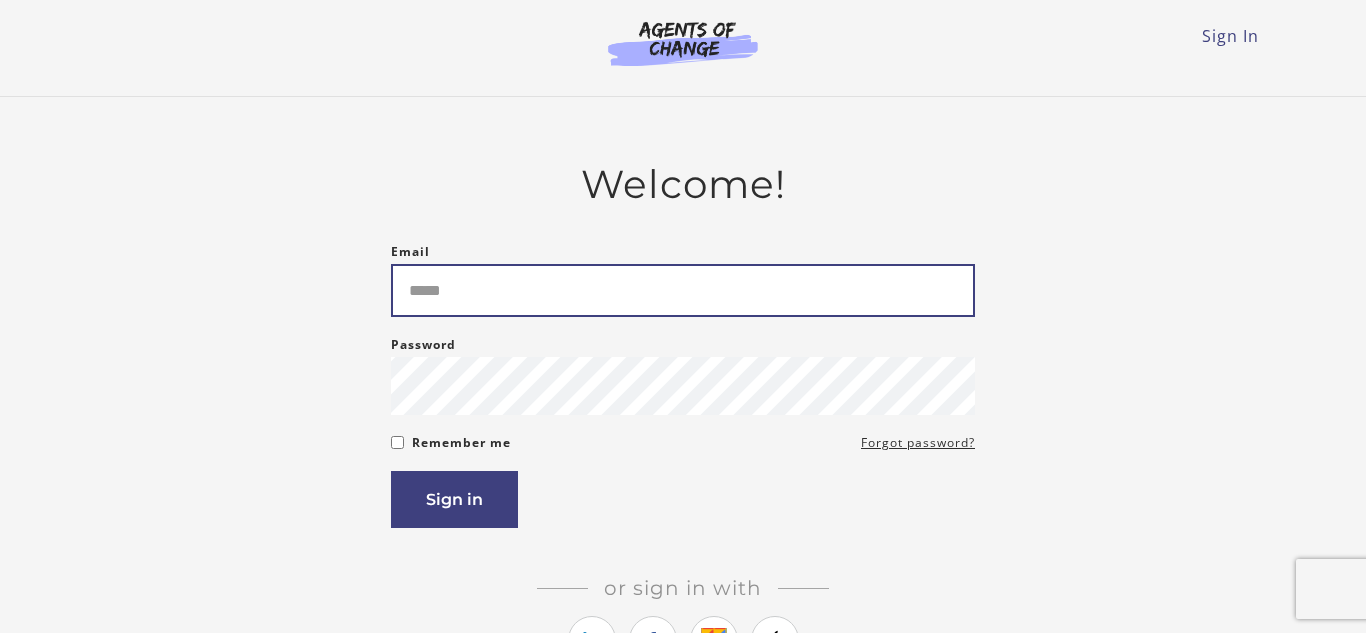click on "Email" at bounding box center (683, 290) 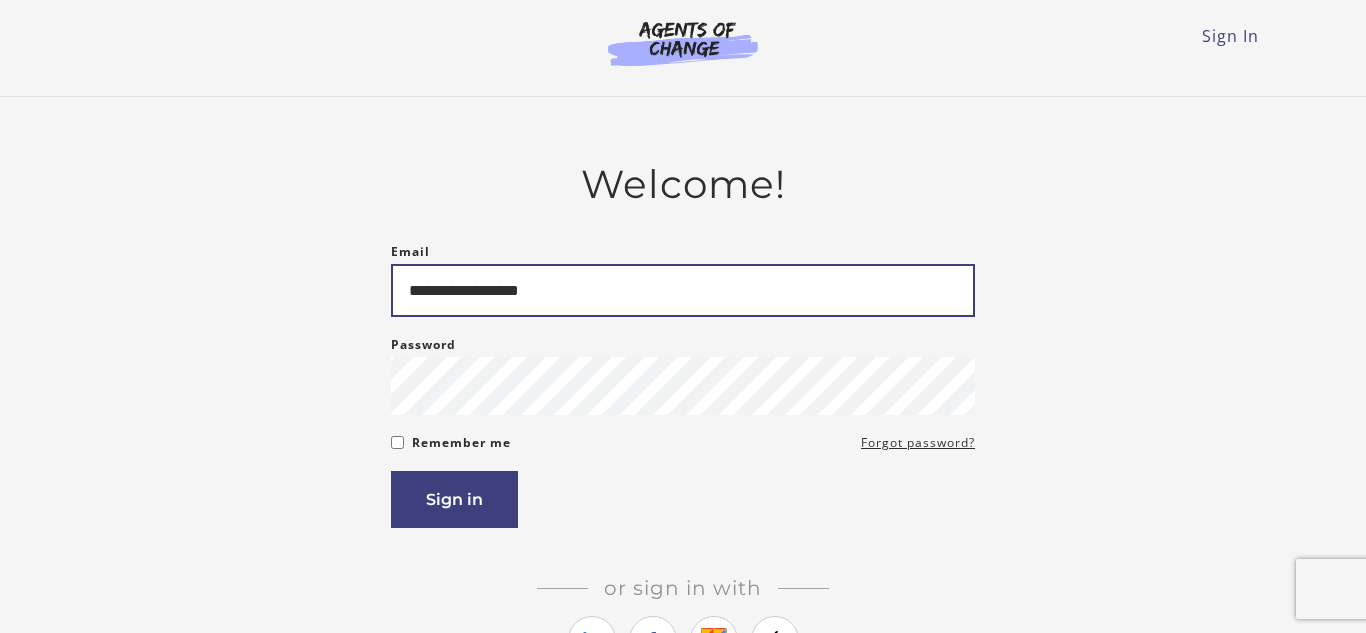 type on "**********" 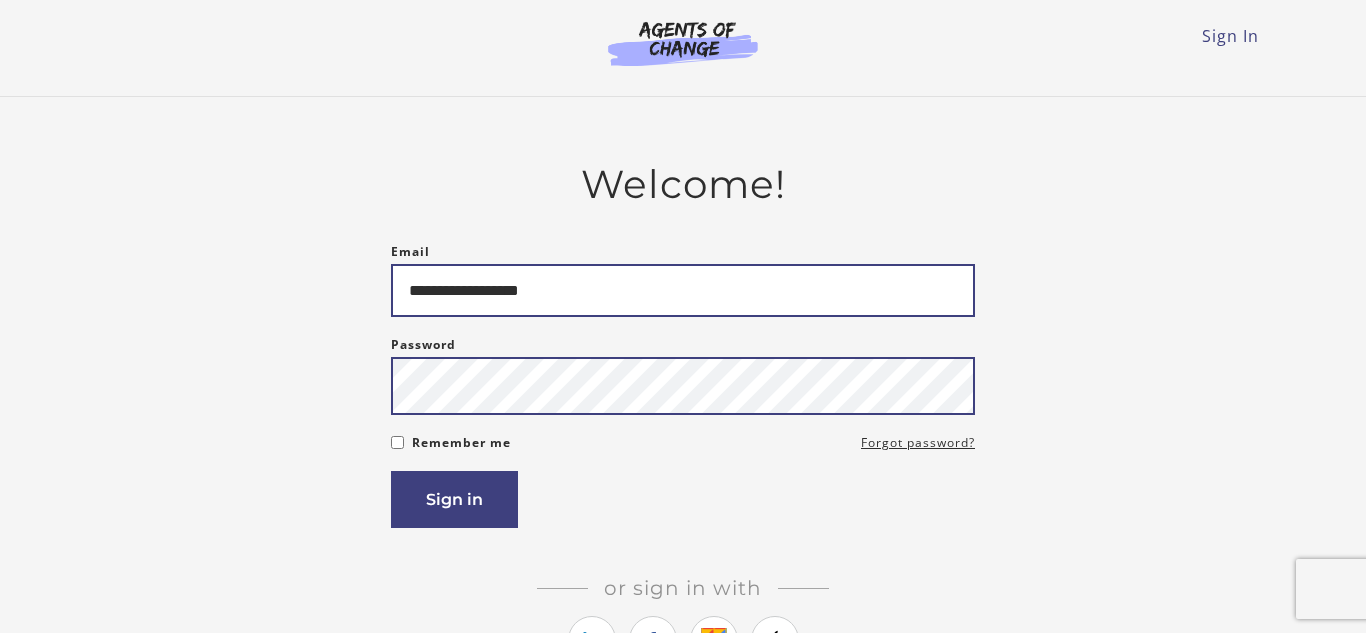 click on "Sign in" at bounding box center (454, 499) 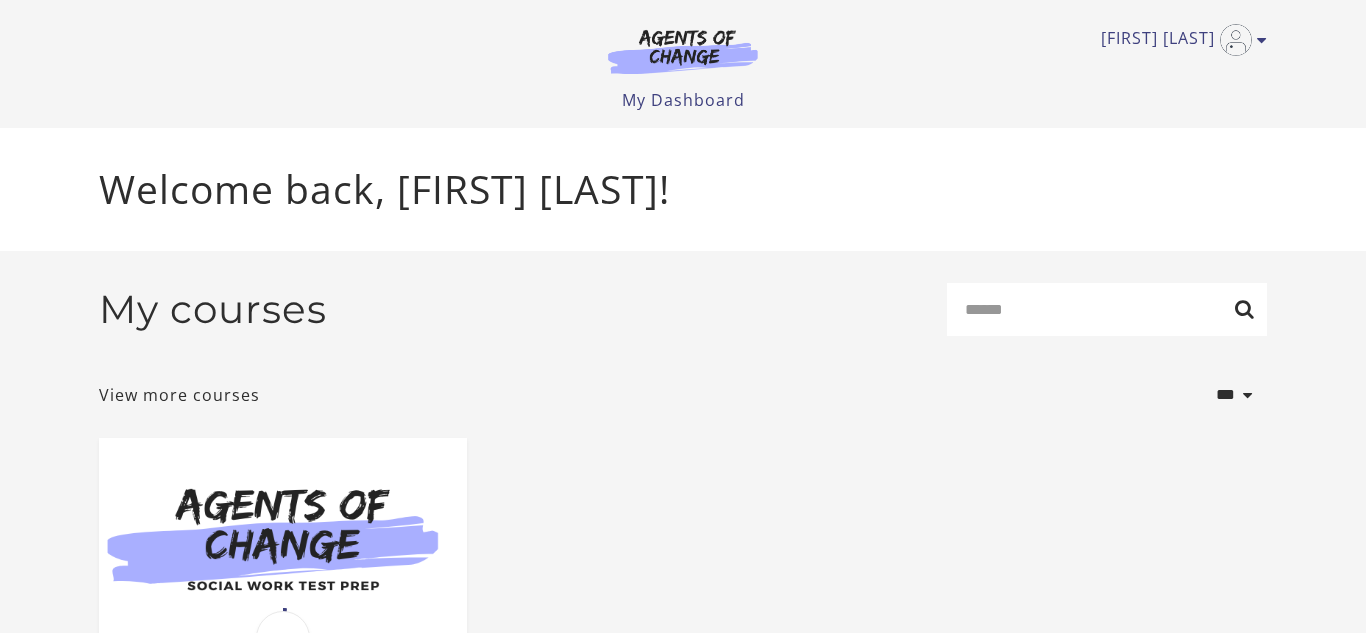 scroll, scrollTop: 0, scrollLeft: 0, axis: both 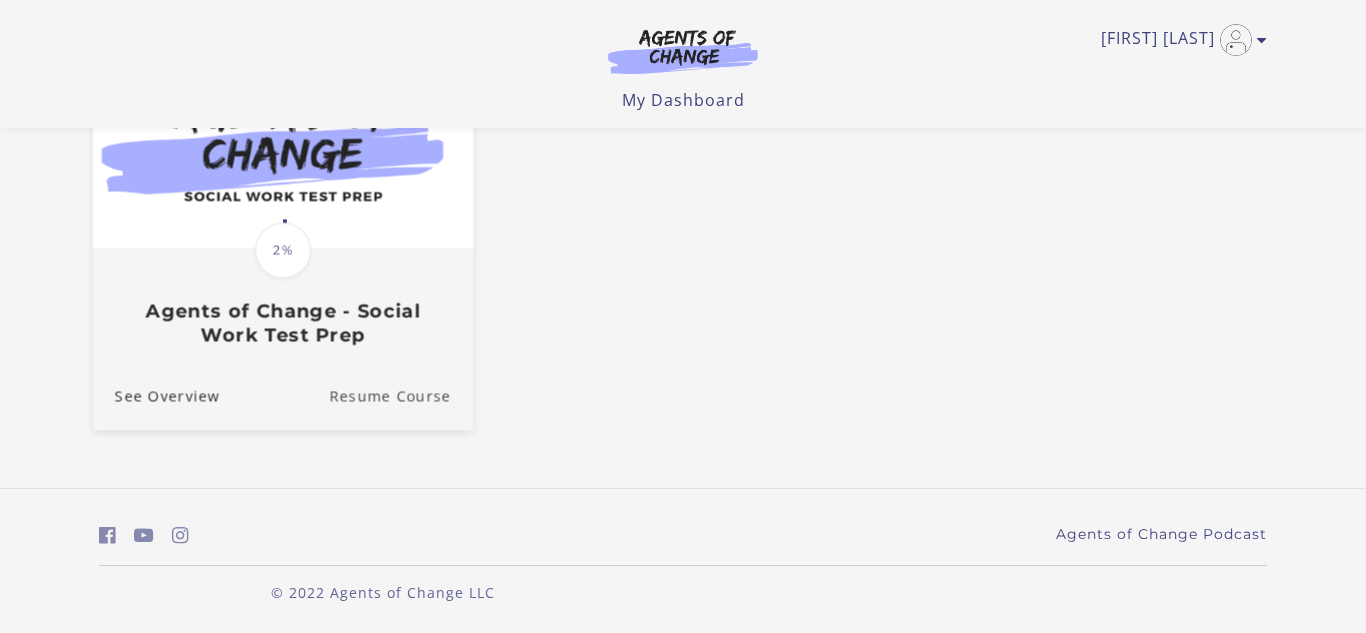 click on "Resume Course" at bounding box center [401, 396] 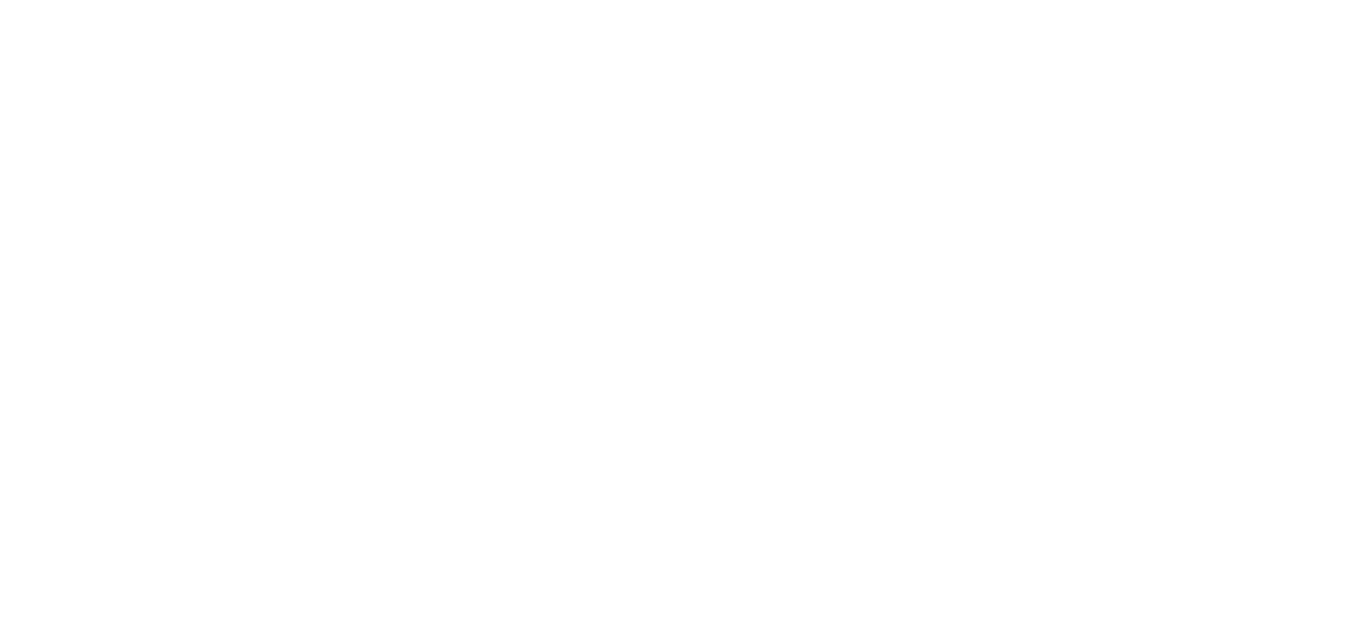 scroll, scrollTop: 0, scrollLeft: 0, axis: both 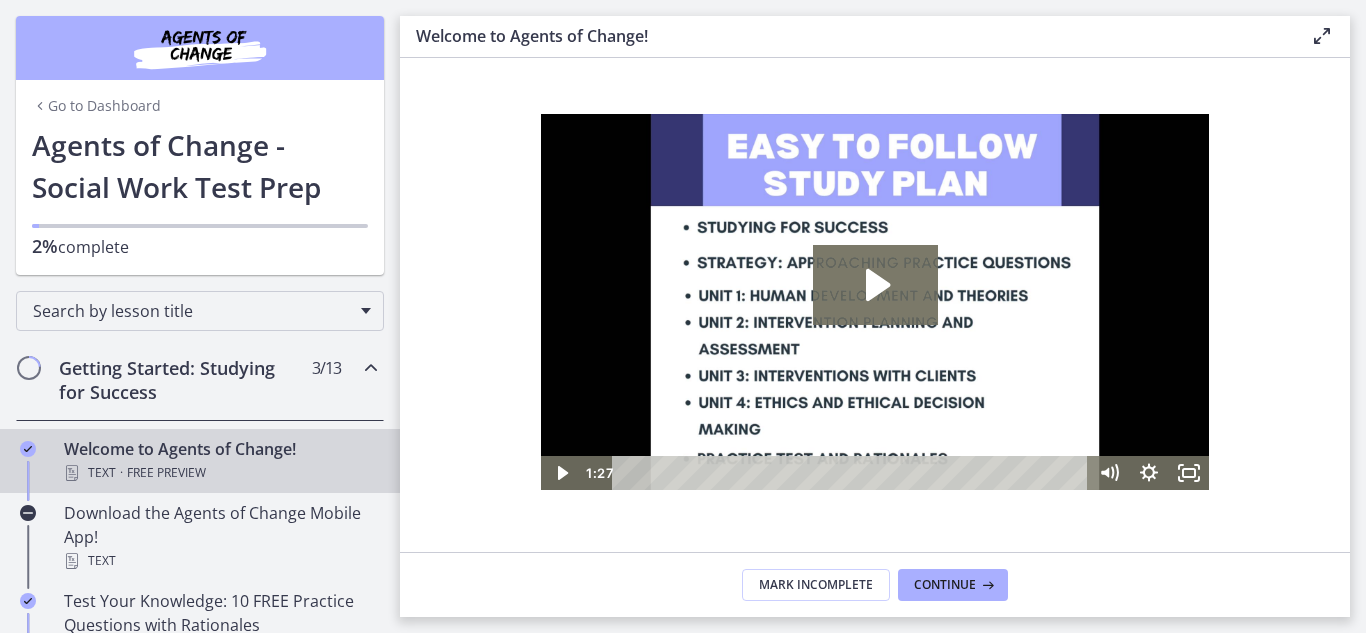 click on "Getting Started: Studying for Success" at bounding box center (181, 380) 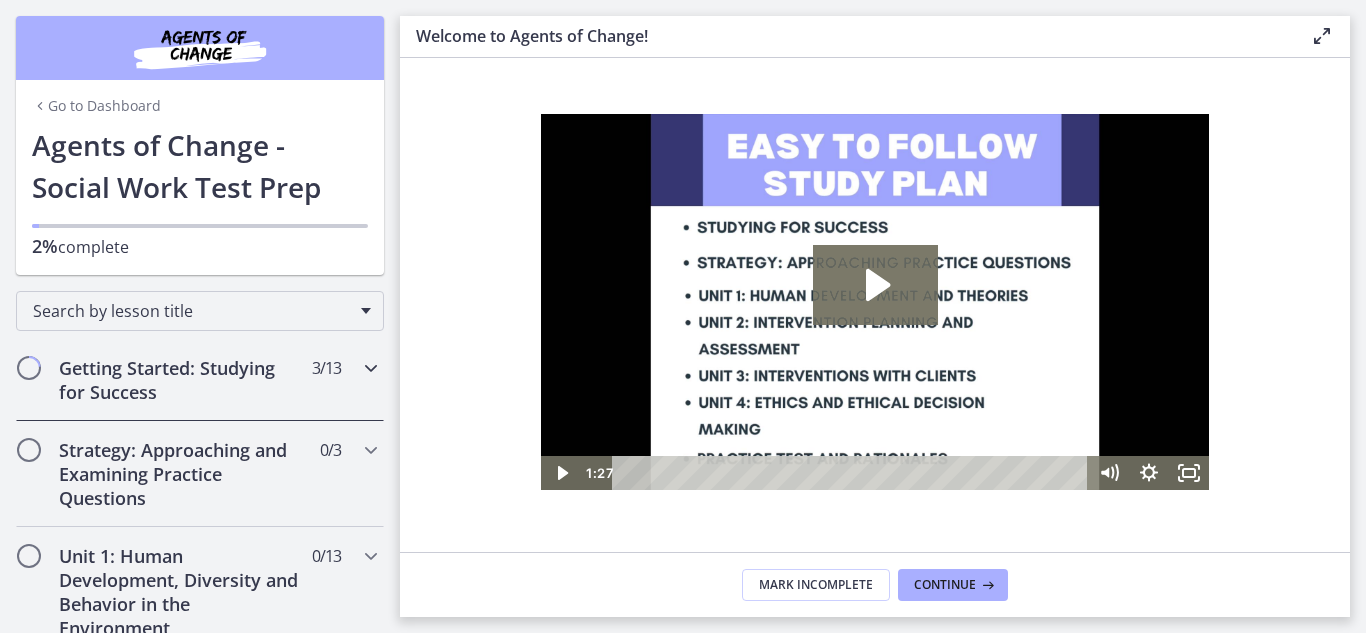 click on "Getting Started: Studying for Success" at bounding box center (181, 380) 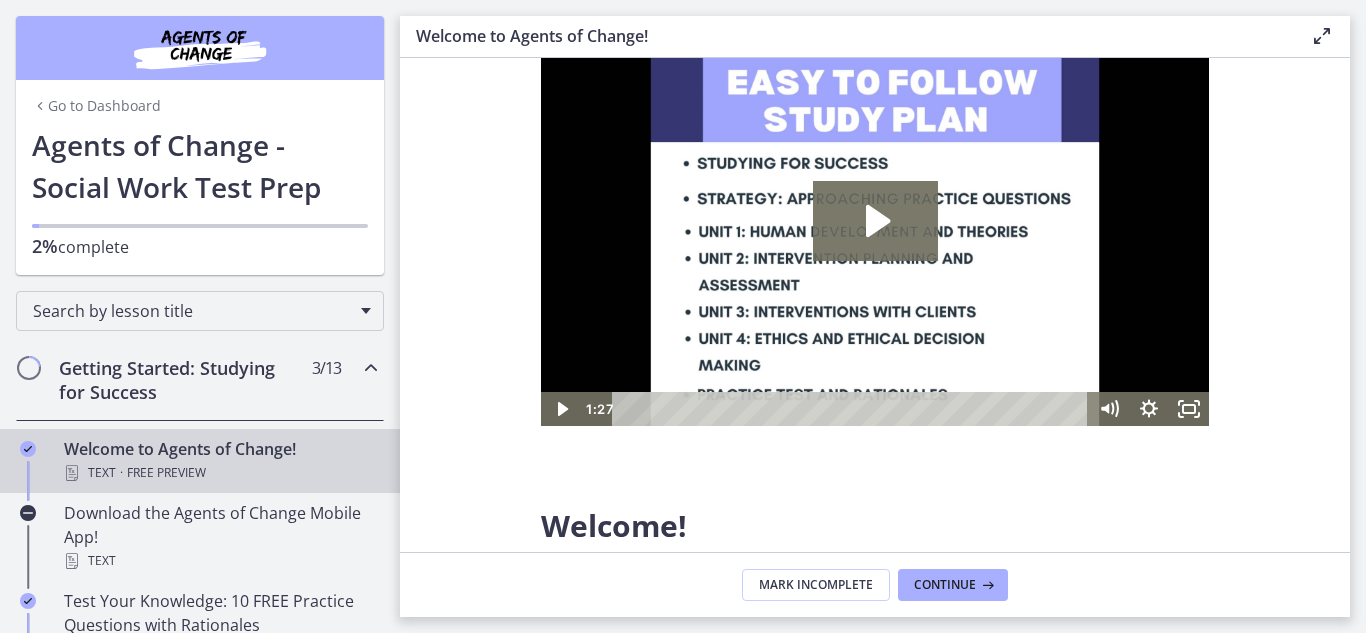 scroll, scrollTop: 70, scrollLeft: 0, axis: vertical 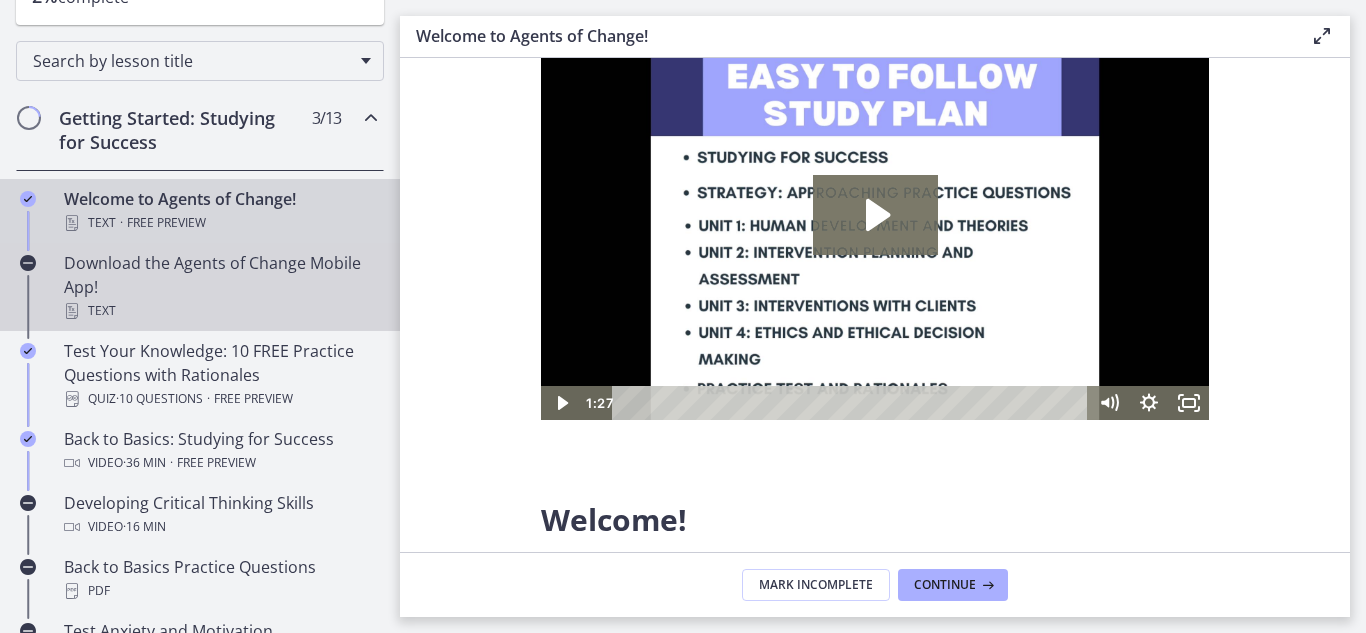 click on "Text" at bounding box center (220, 311) 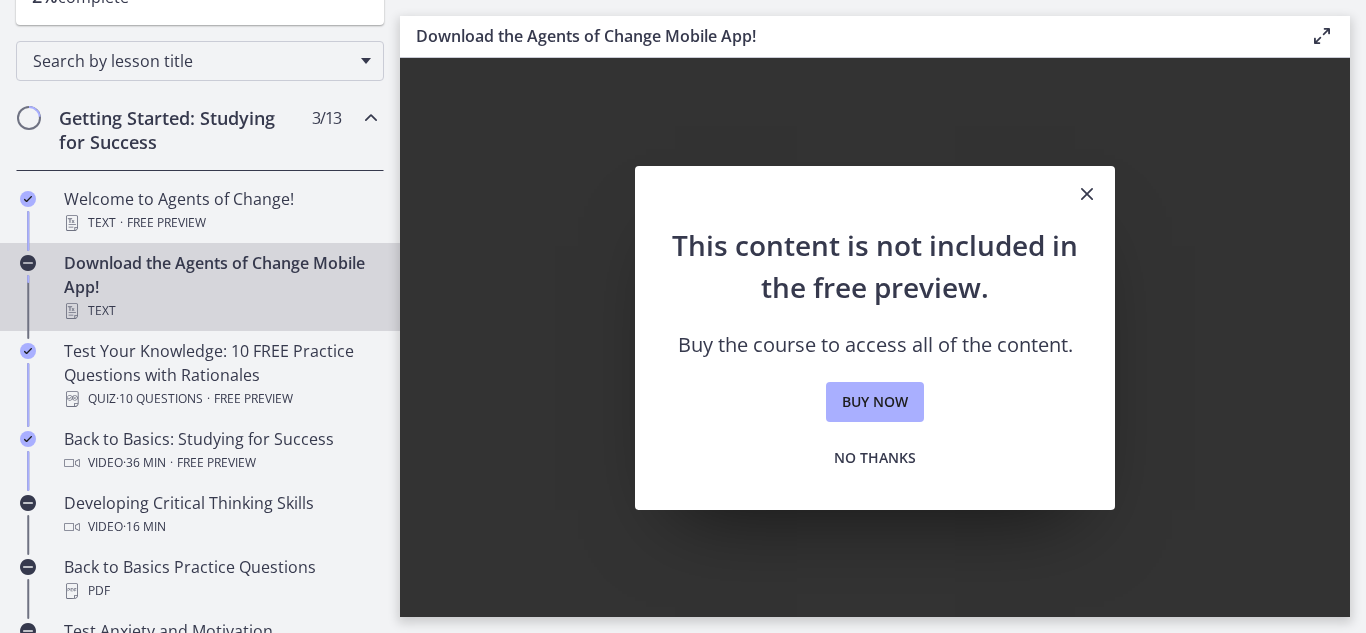 scroll, scrollTop: 0, scrollLeft: 0, axis: both 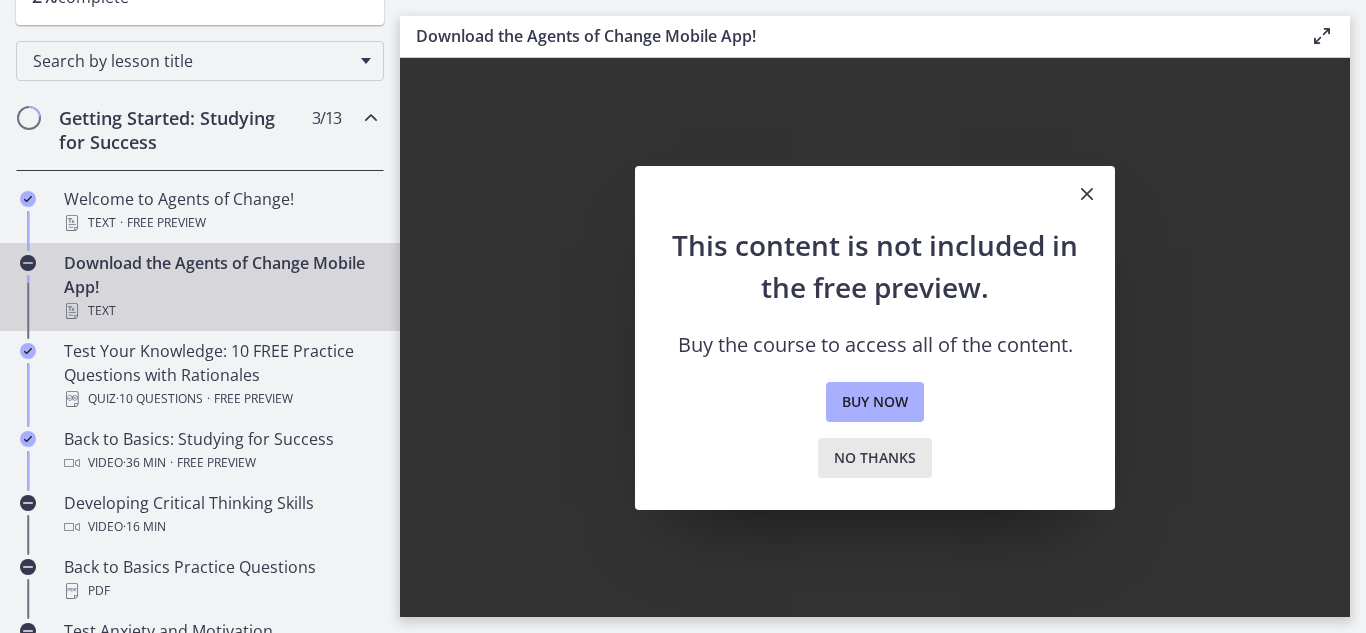 click on "No thanks" at bounding box center [875, 458] 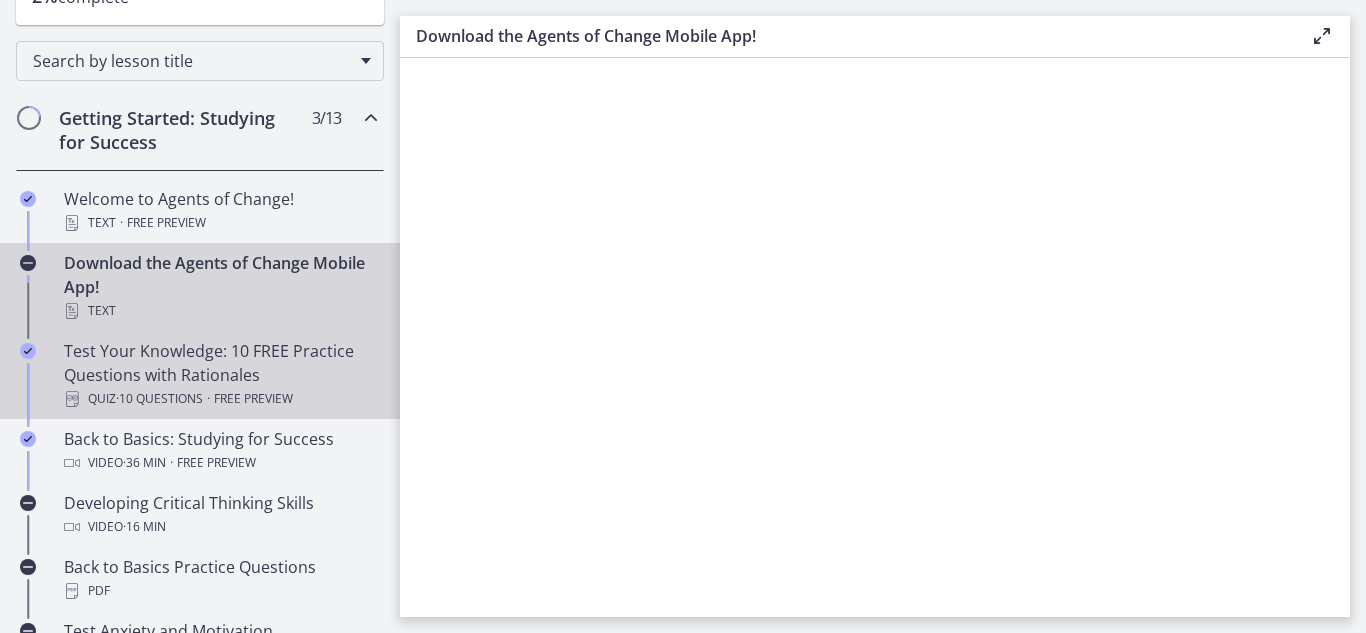 click on "Test Your Knowledge: 10 FREE Practice Questions with Rationales
Quiz
·  10 Questions
·
Free preview" at bounding box center (220, 375) 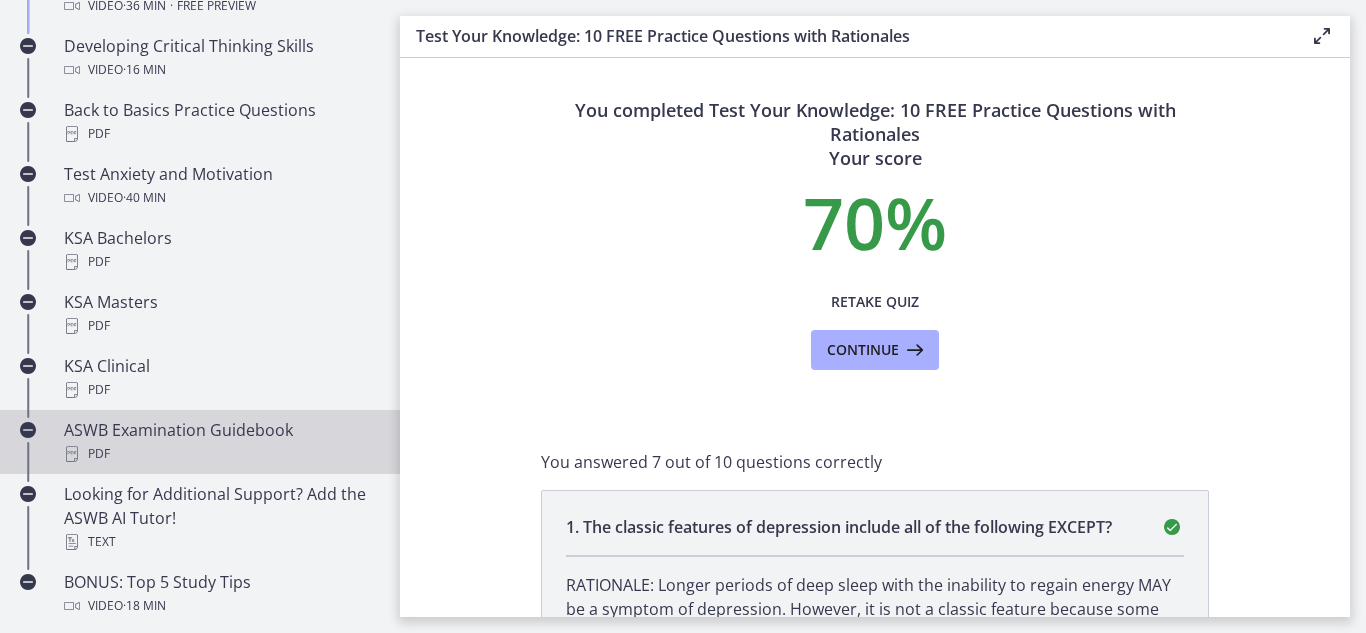 scroll, scrollTop: 845, scrollLeft: 0, axis: vertical 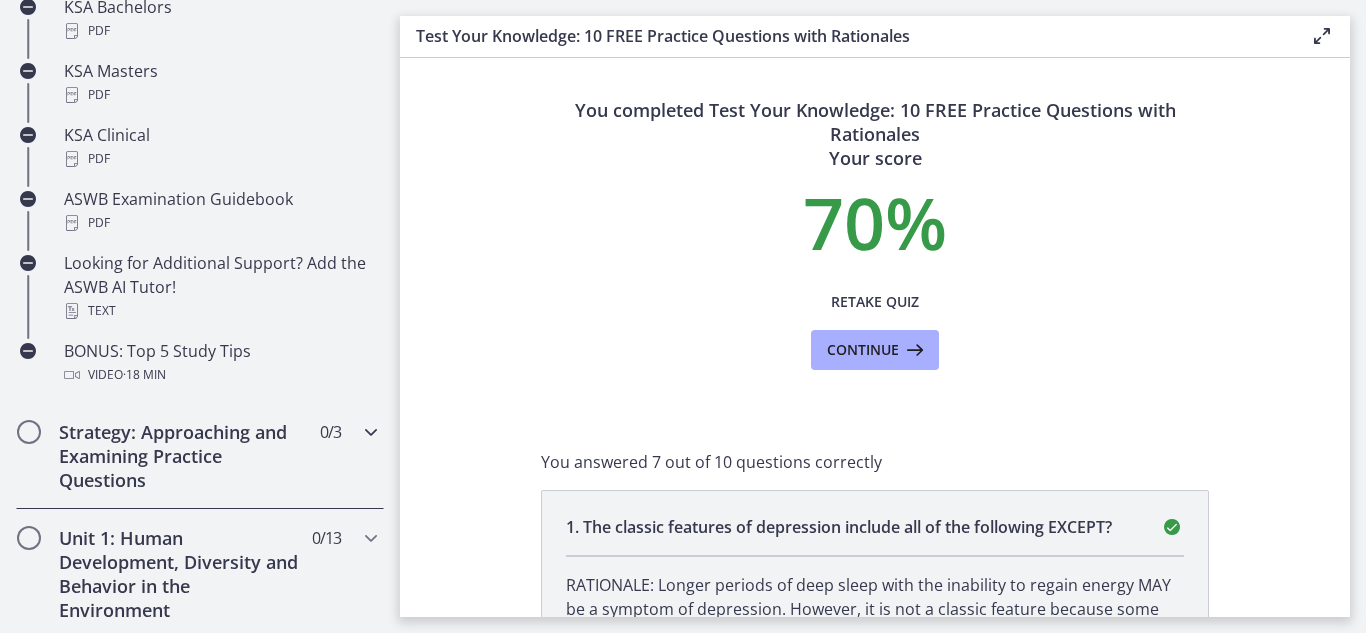 click on "Strategy: Approaching and Examining Practice Questions" at bounding box center (181, 456) 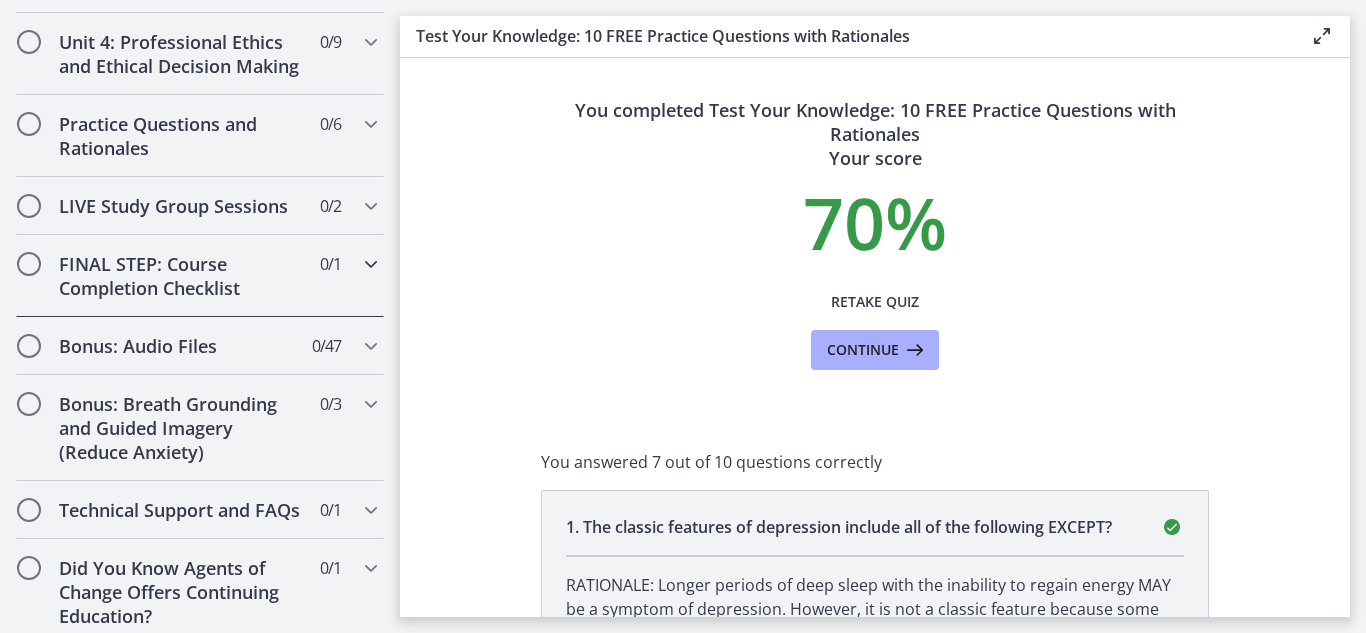 scroll, scrollTop: 1076, scrollLeft: 0, axis: vertical 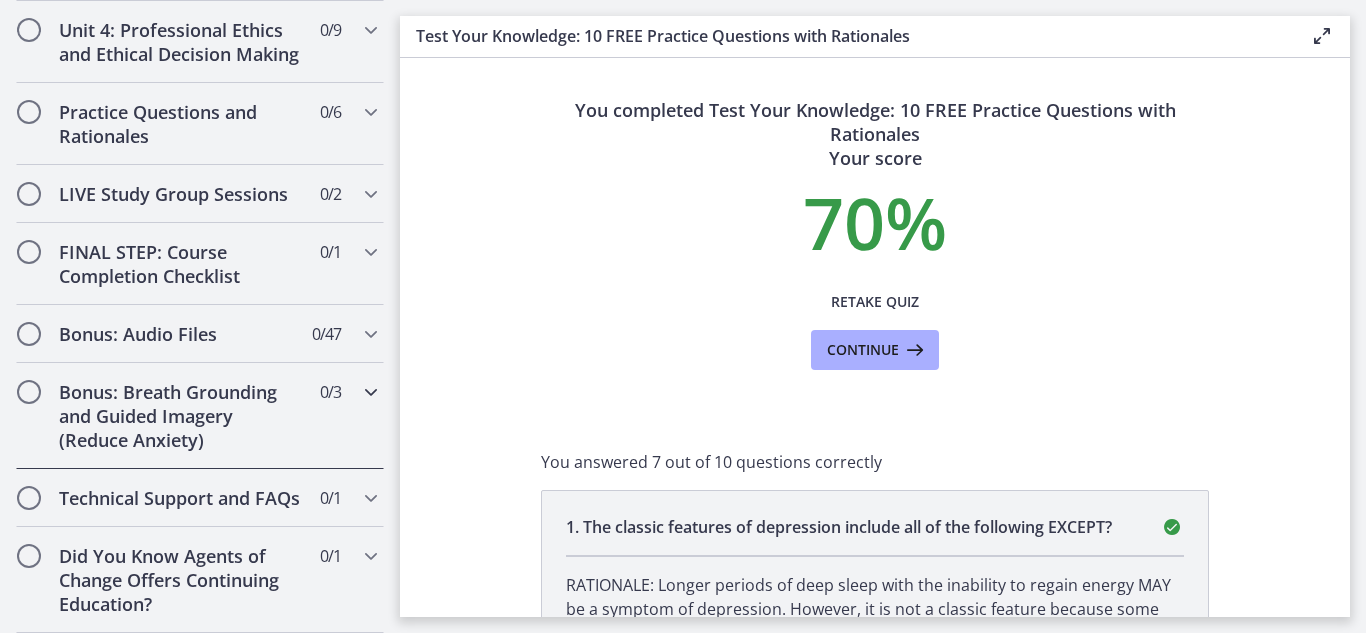 click on "Bonus: Breath Grounding and Guided Imagery (Reduce Anxiety)" at bounding box center (181, 416) 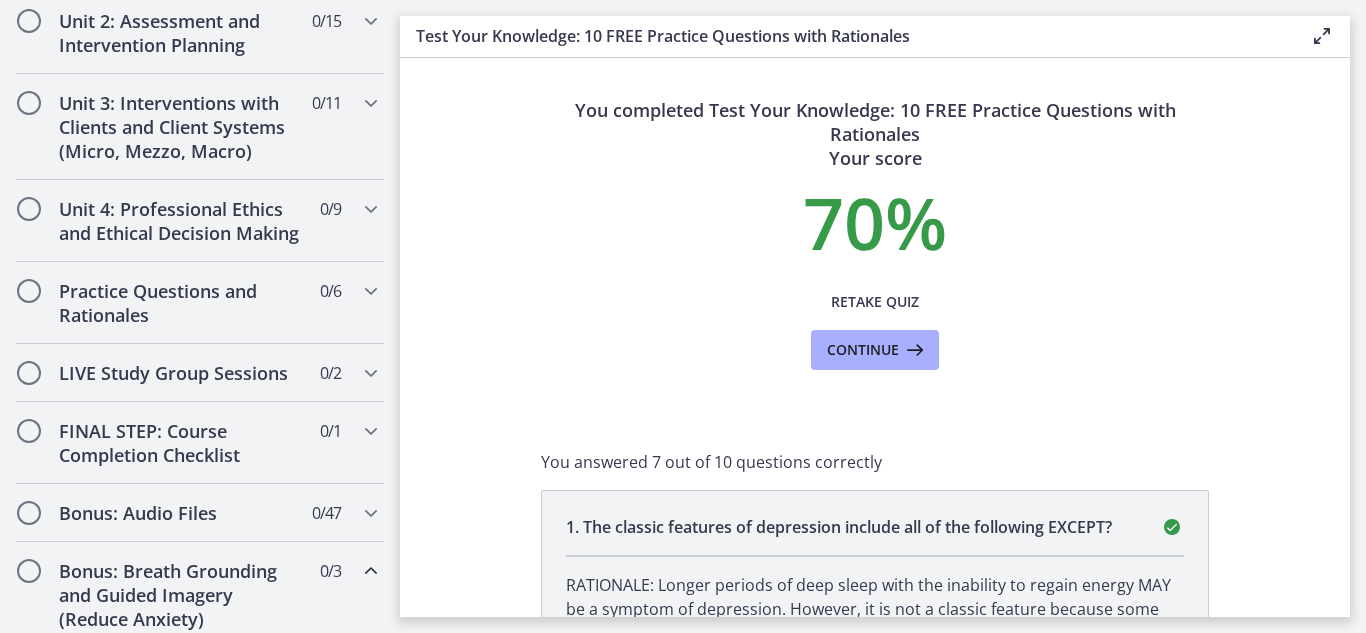 scroll, scrollTop: 659, scrollLeft: 0, axis: vertical 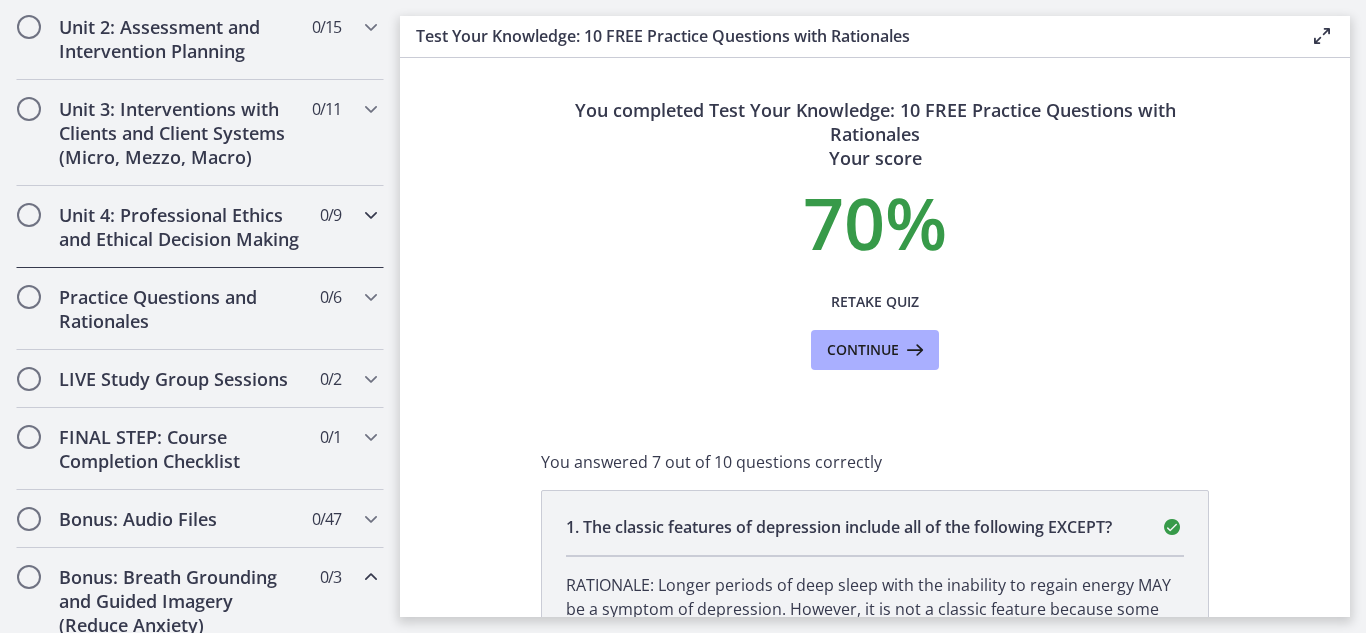 click on "Unit 4: Professional Ethics and Ethical Decision Making" at bounding box center [181, 227] 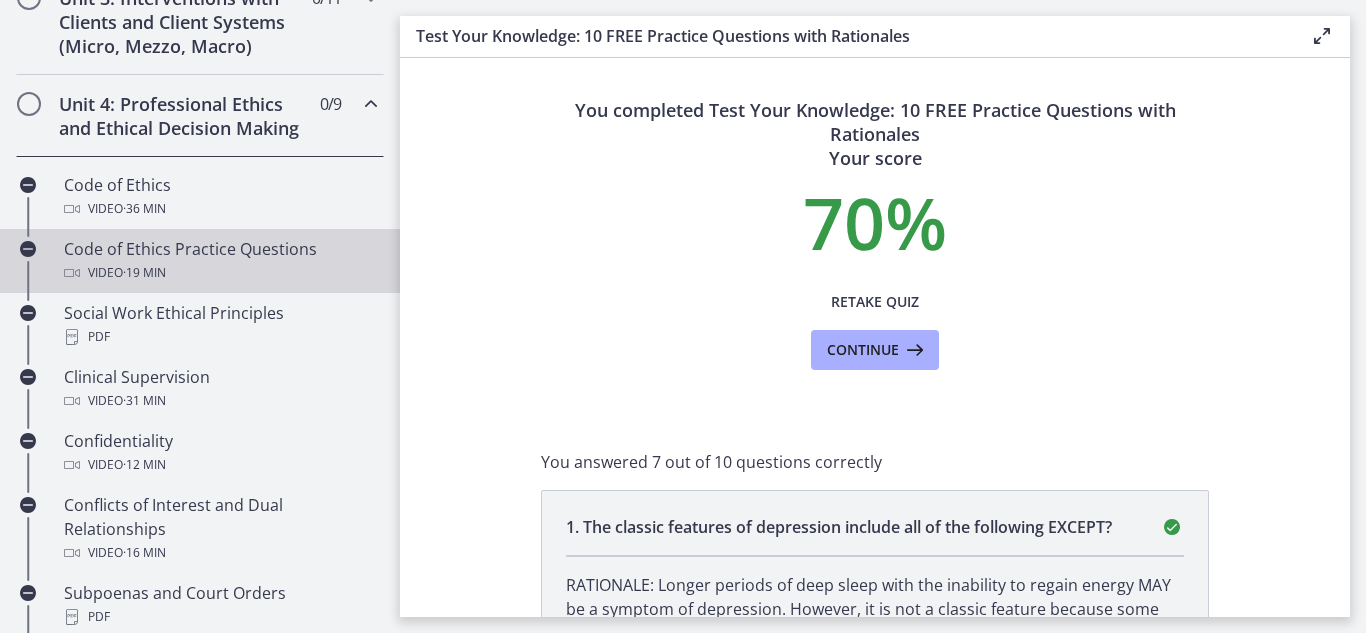 scroll, scrollTop: 1113, scrollLeft: 0, axis: vertical 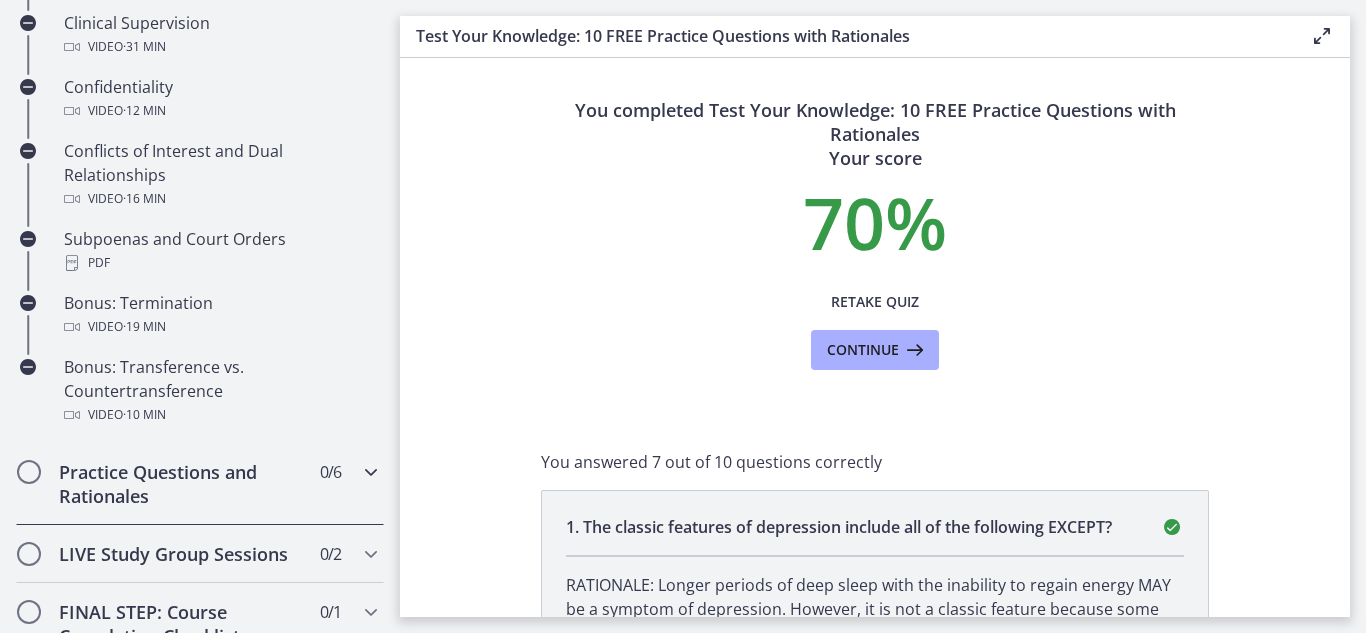 click on "Practice Questions and Rationales" at bounding box center [181, 484] 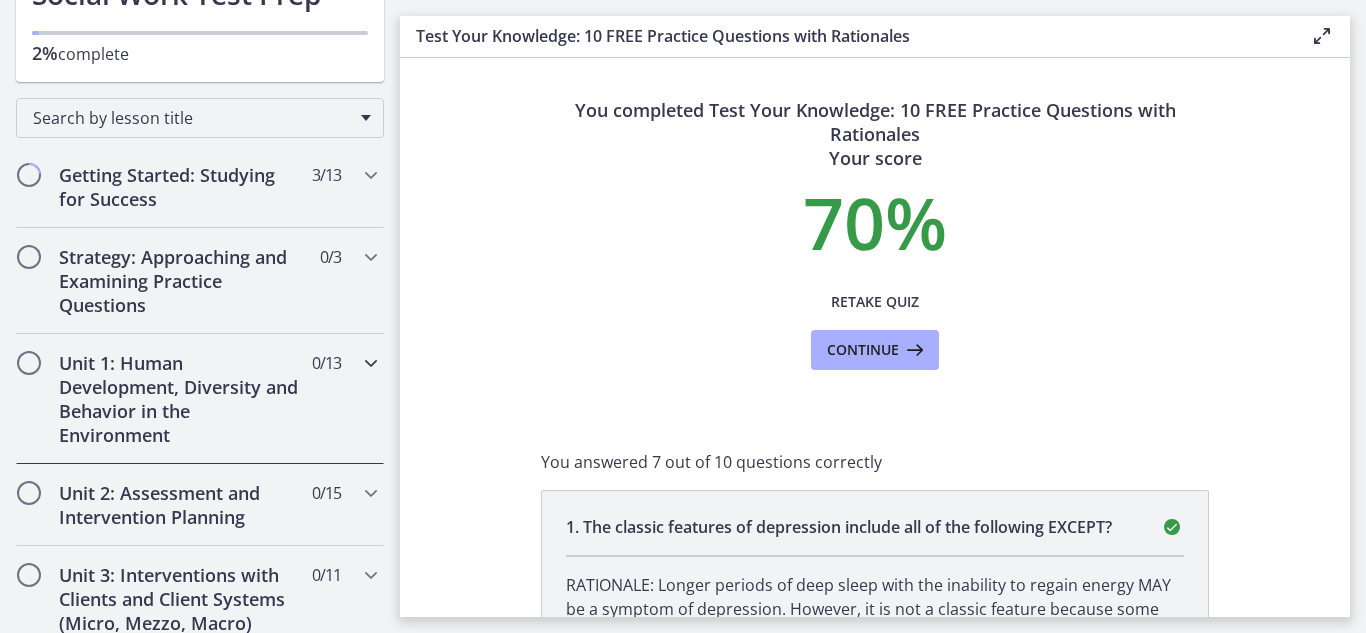 scroll, scrollTop: 169, scrollLeft: 0, axis: vertical 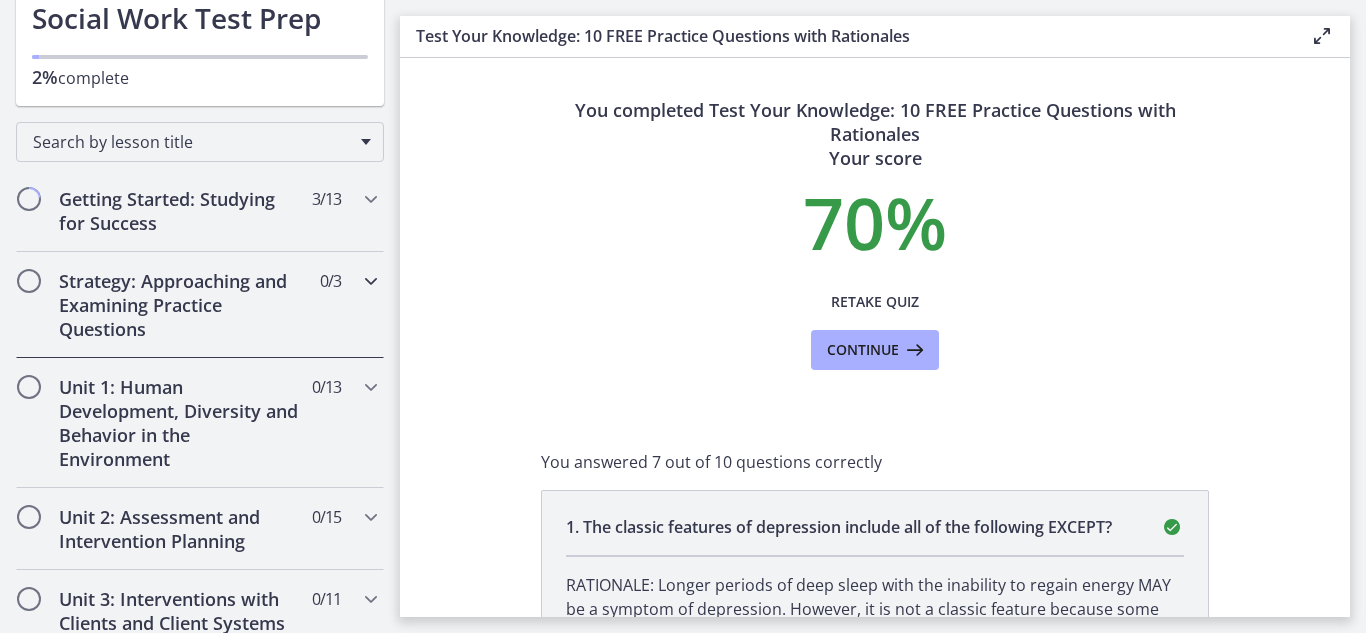 click on "Strategy: Approaching and Examining Practice Questions" at bounding box center [181, 305] 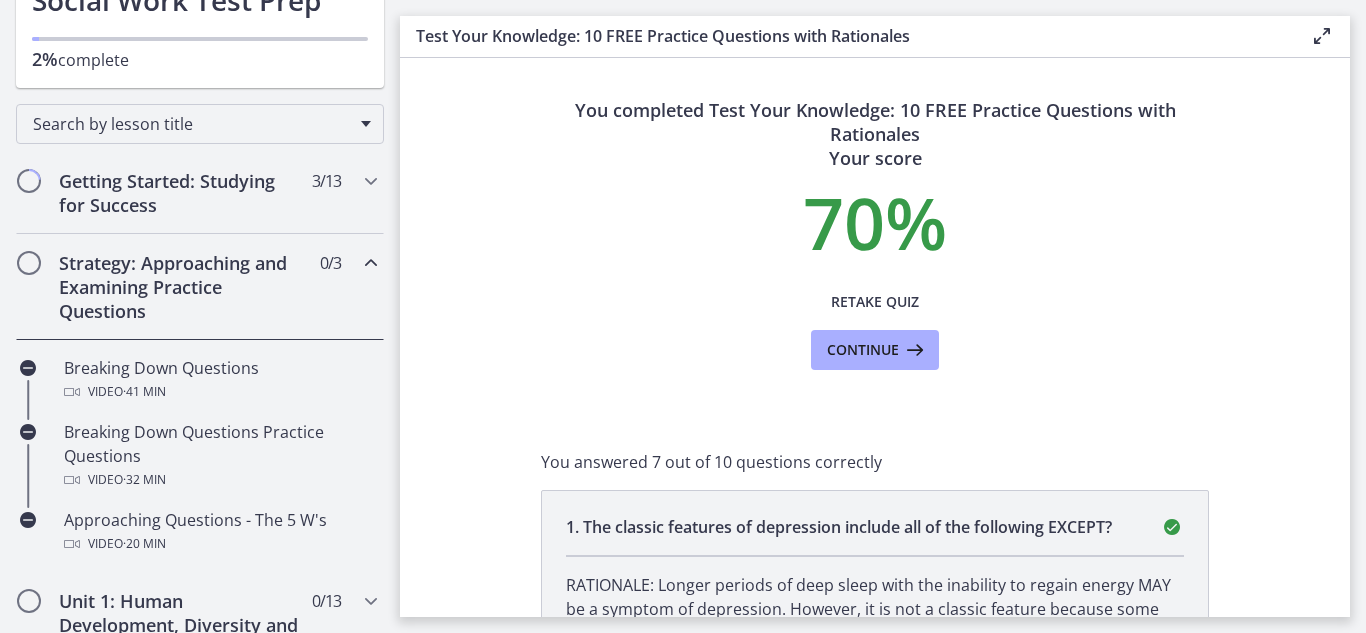 scroll, scrollTop: 189, scrollLeft: 0, axis: vertical 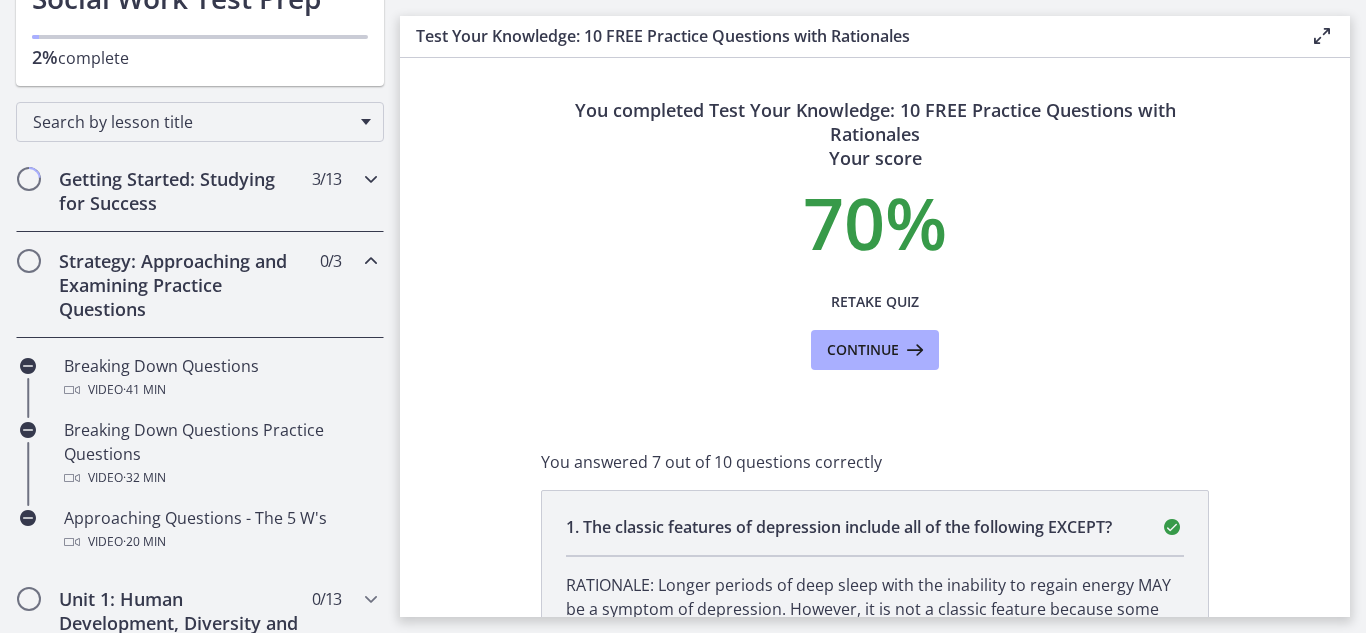 click on "Getting Started: Studying for Success" at bounding box center [181, 191] 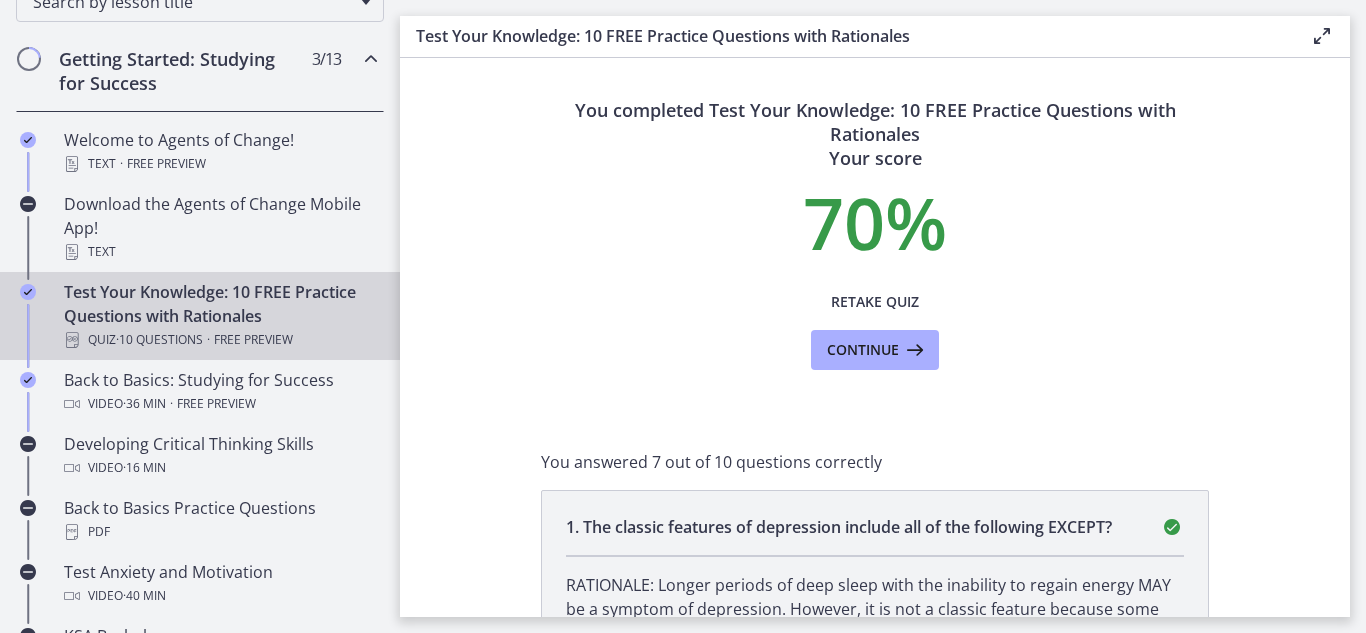 scroll, scrollTop: 443, scrollLeft: 0, axis: vertical 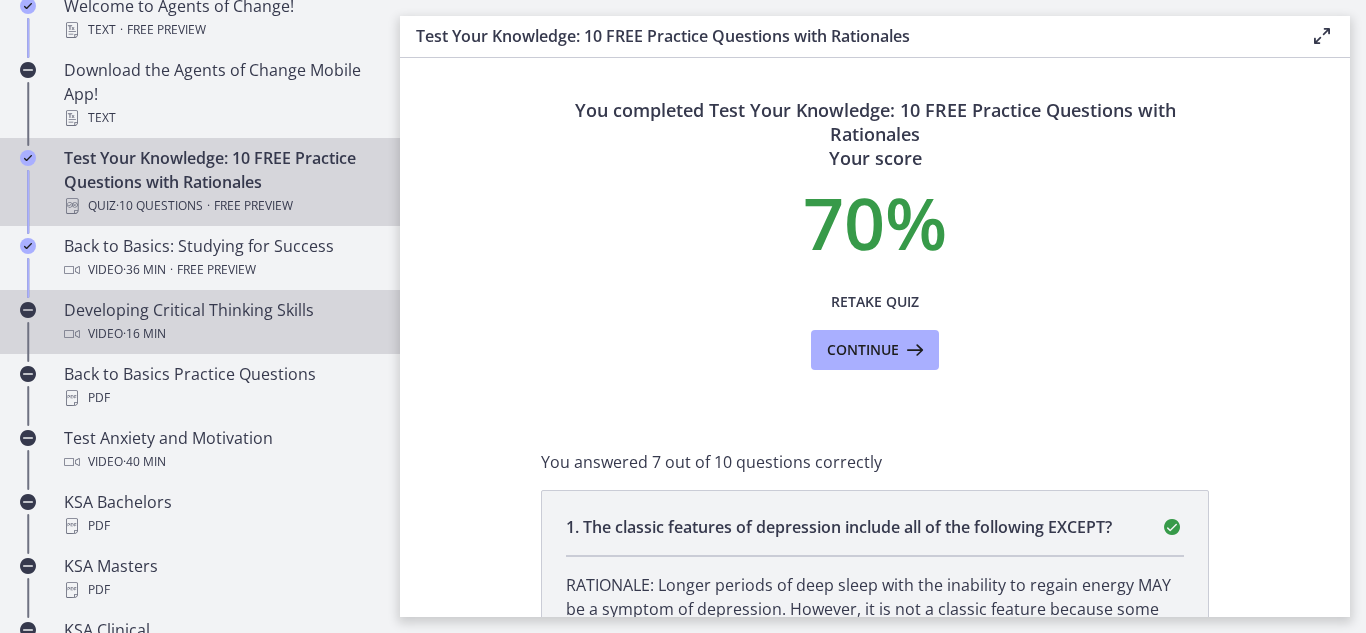 click on "Video
·  16 min" at bounding box center (220, 334) 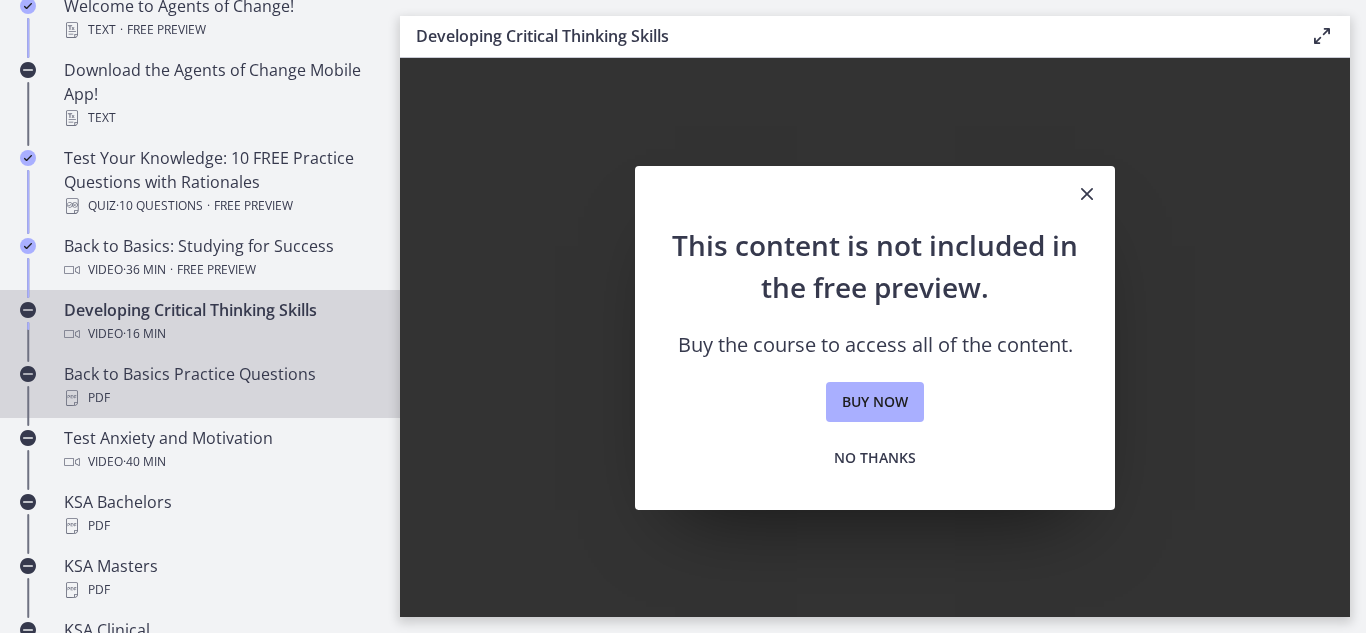 click on "PDF" at bounding box center (220, 398) 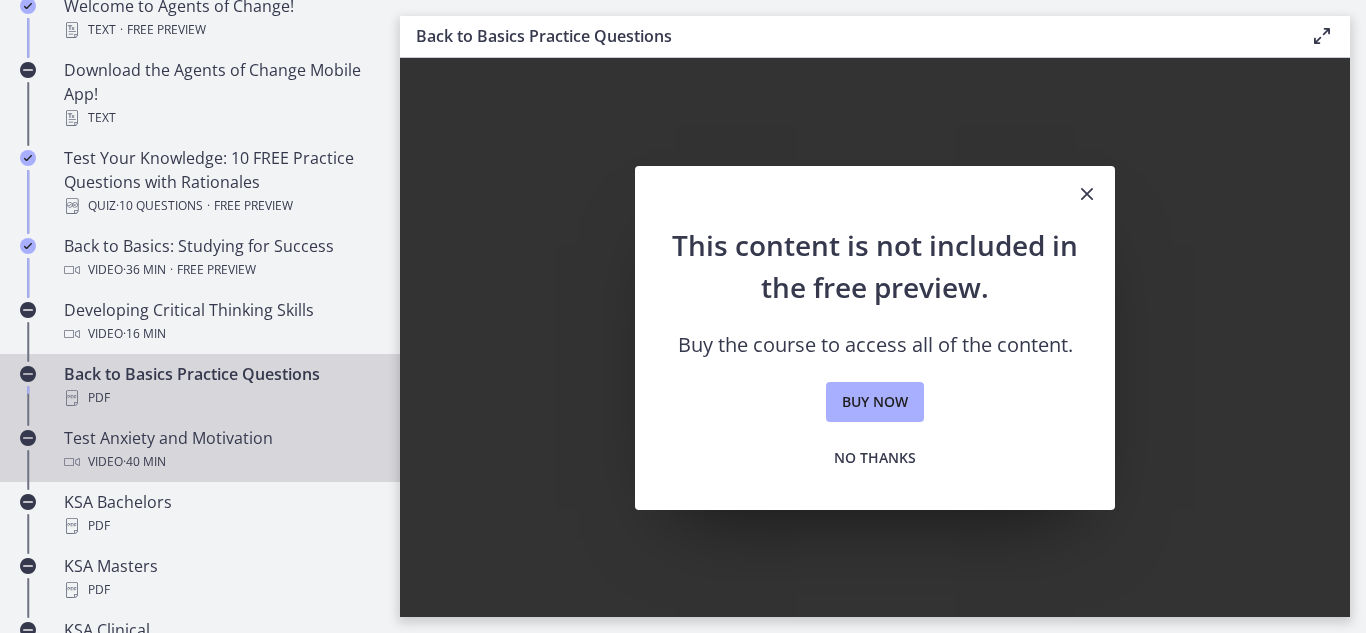 click on "Video
·  40 min" at bounding box center [220, 462] 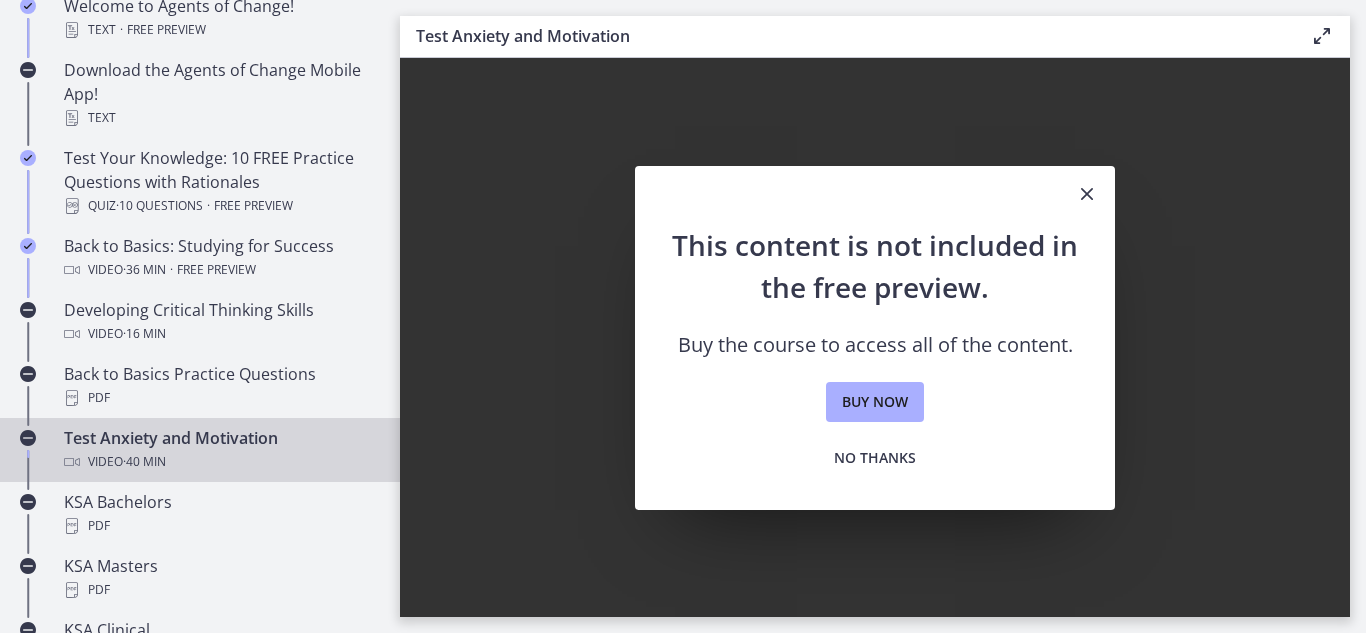 click at bounding box center (1087, 194) 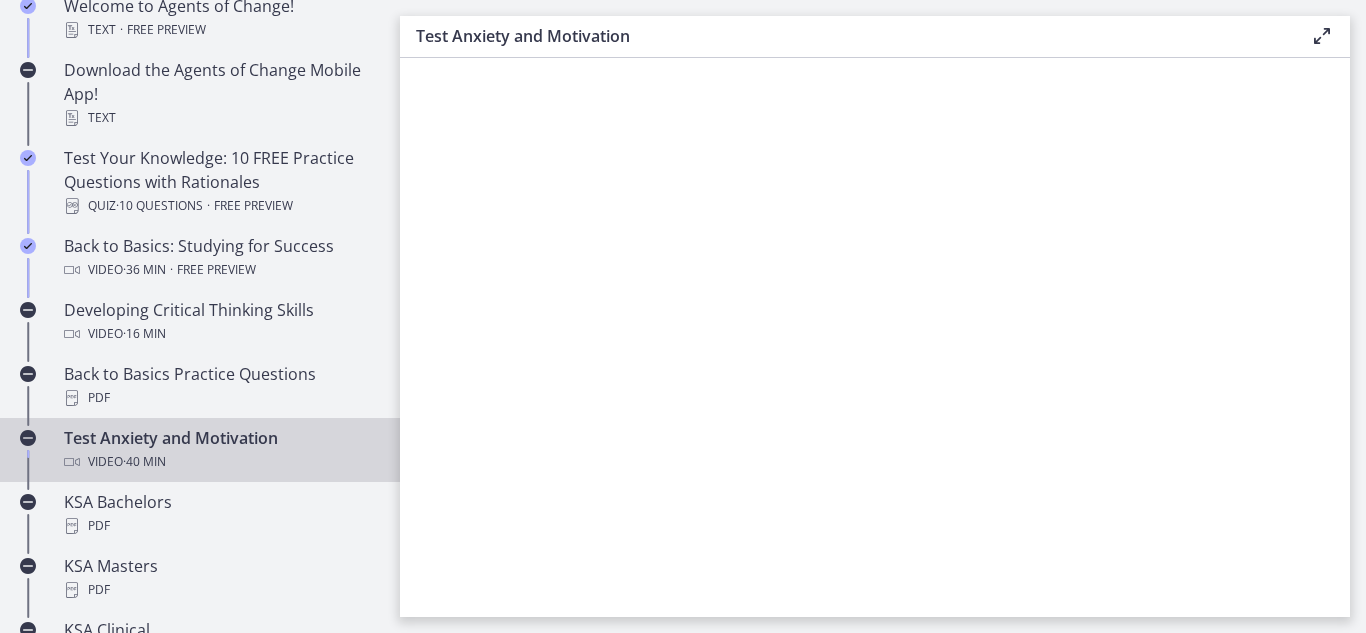 click on "Video
·  40 min" at bounding box center [220, 462] 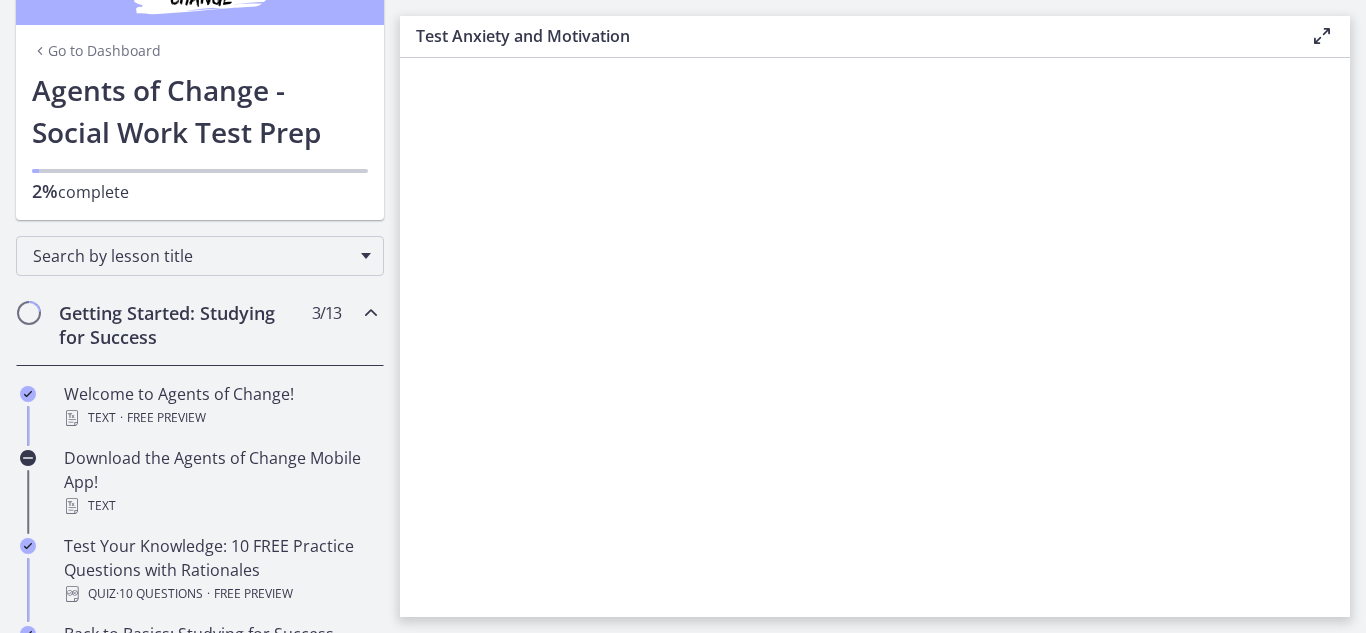scroll, scrollTop: 0, scrollLeft: 0, axis: both 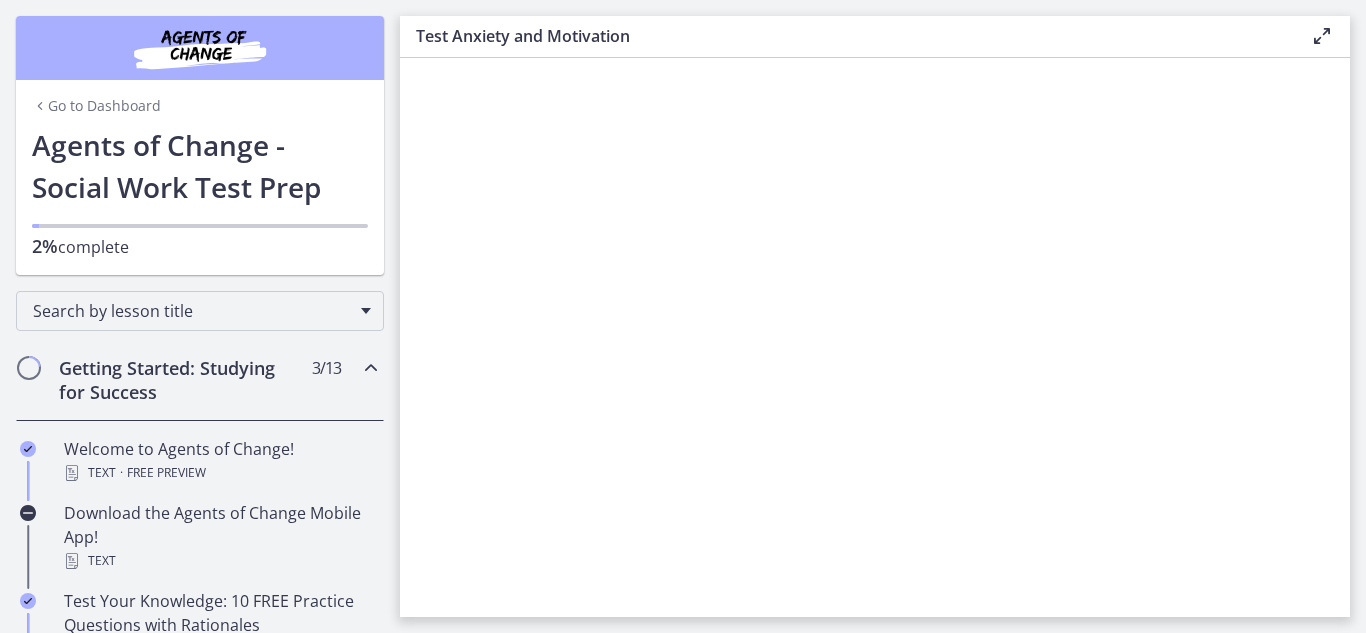 click on "3  /  13
Completed" at bounding box center [326, 368] 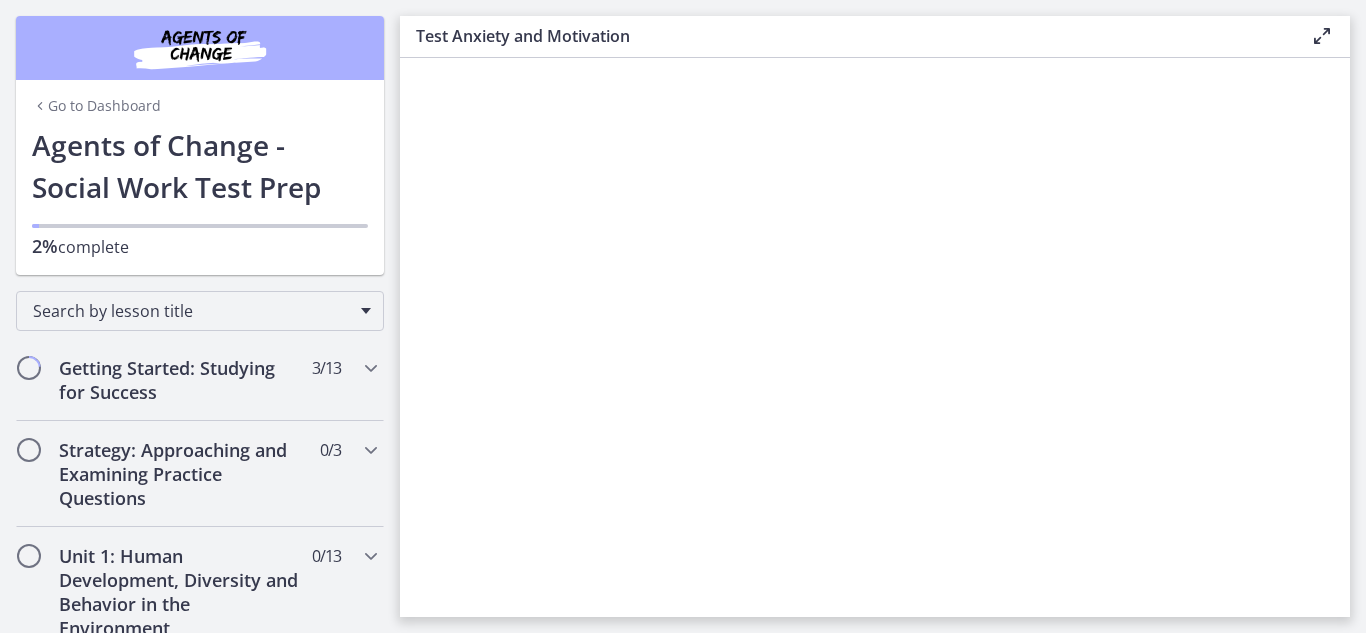 click on "Go to Dashboard" at bounding box center [96, 106] 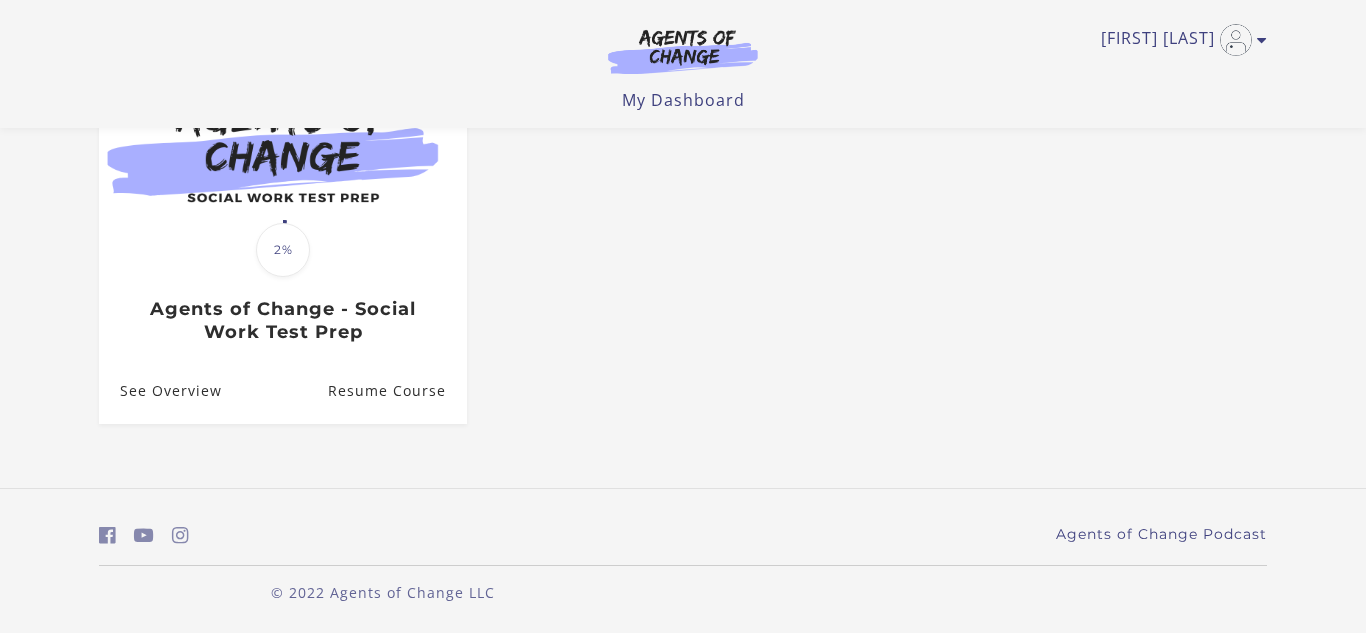 scroll, scrollTop: 265, scrollLeft: 0, axis: vertical 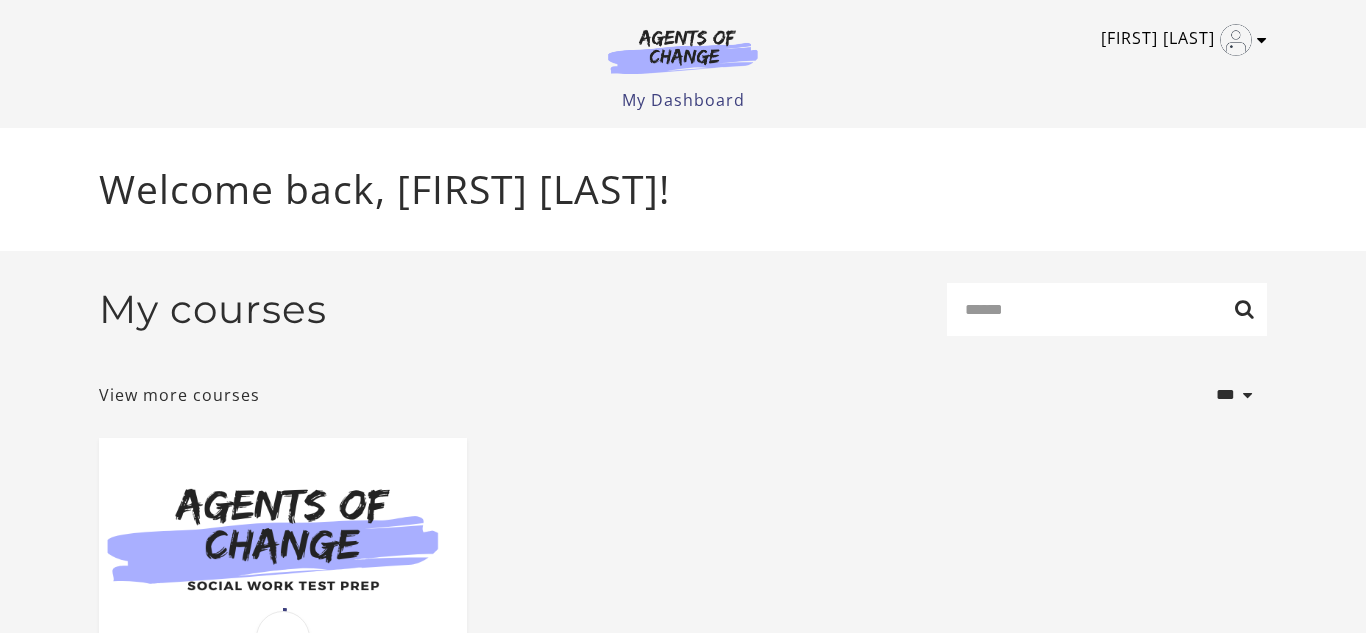 click on "Lisa D" at bounding box center [1179, 40] 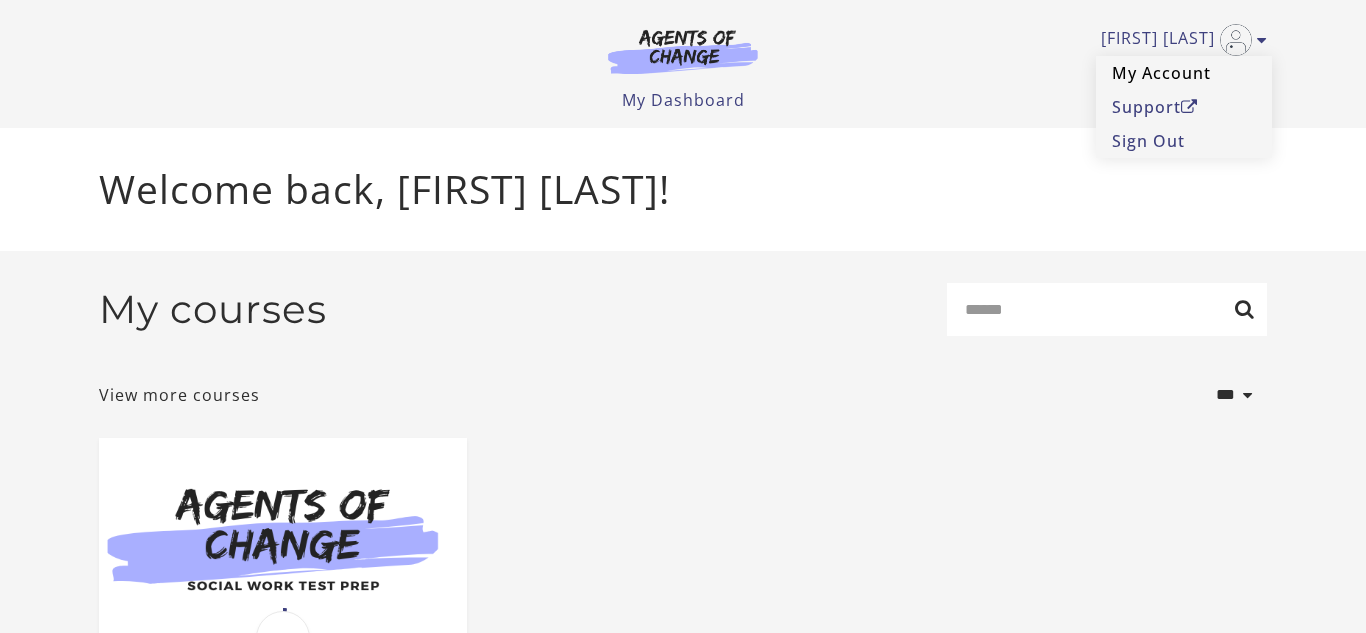 click on "My Account" at bounding box center (1184, 73) 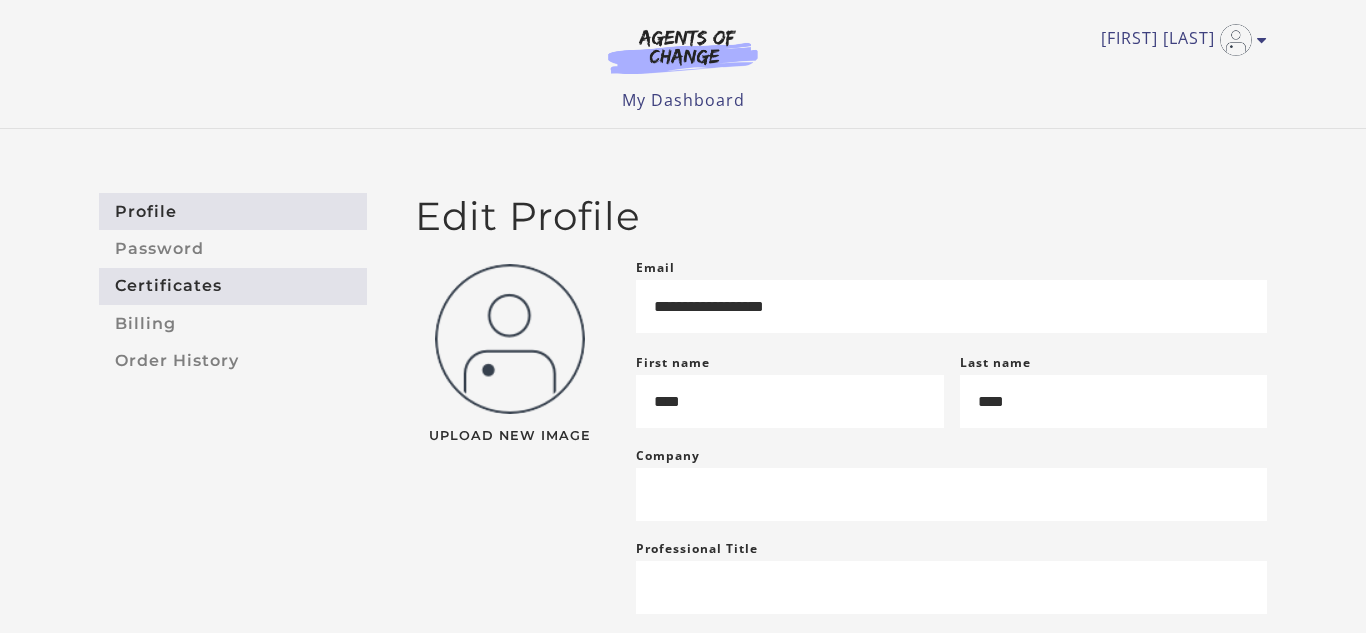 scroll, scrollTop: 0, scrollLeft: 0, axis: both 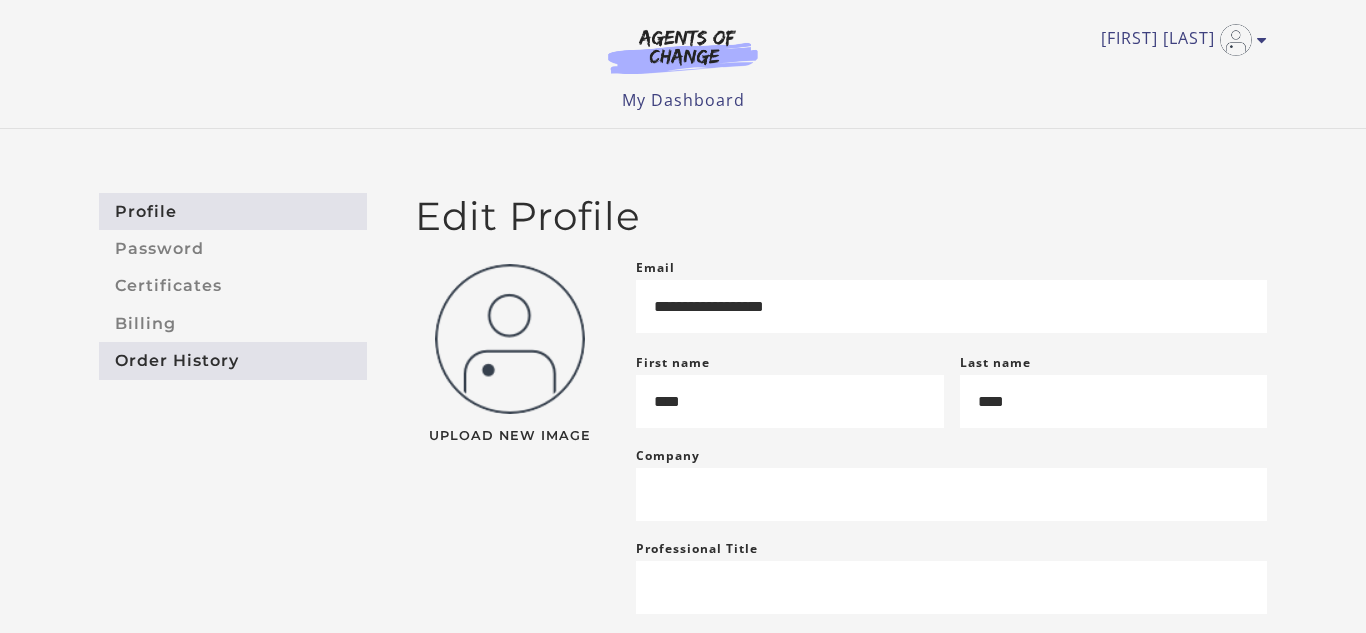 click on "Order History" at bounding box center (233, 360) 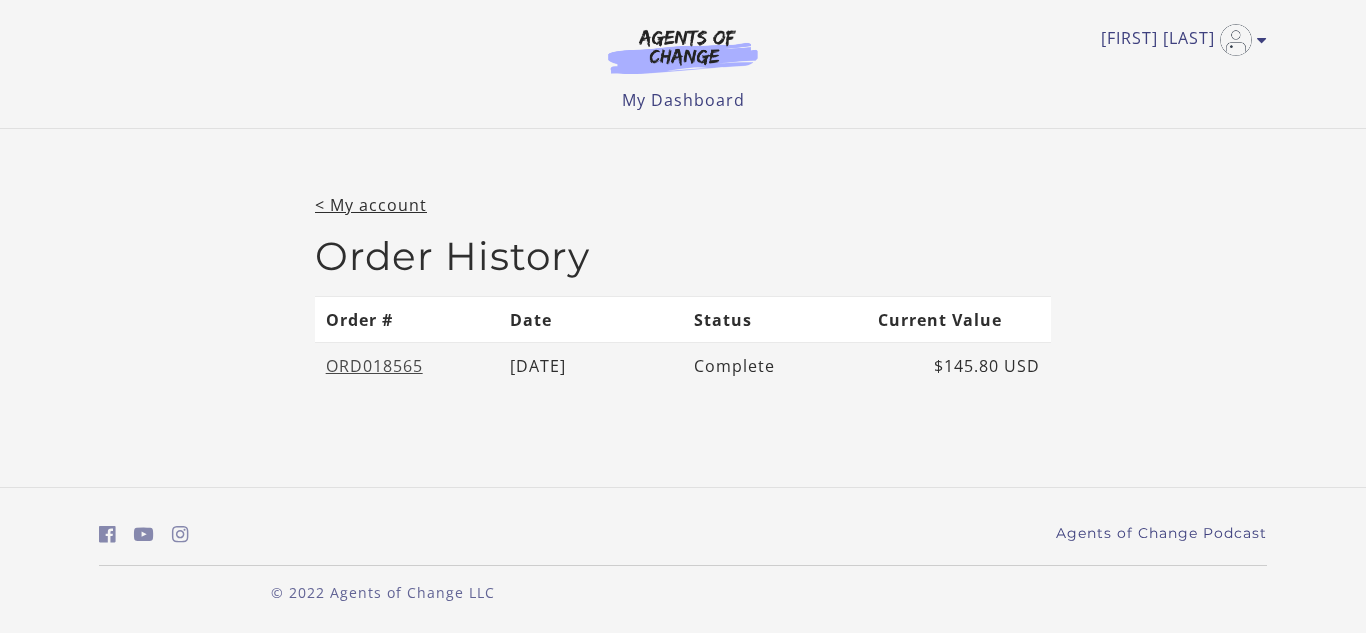 scroll, scrollTop: 0, scrollLeft: 0, axis: both 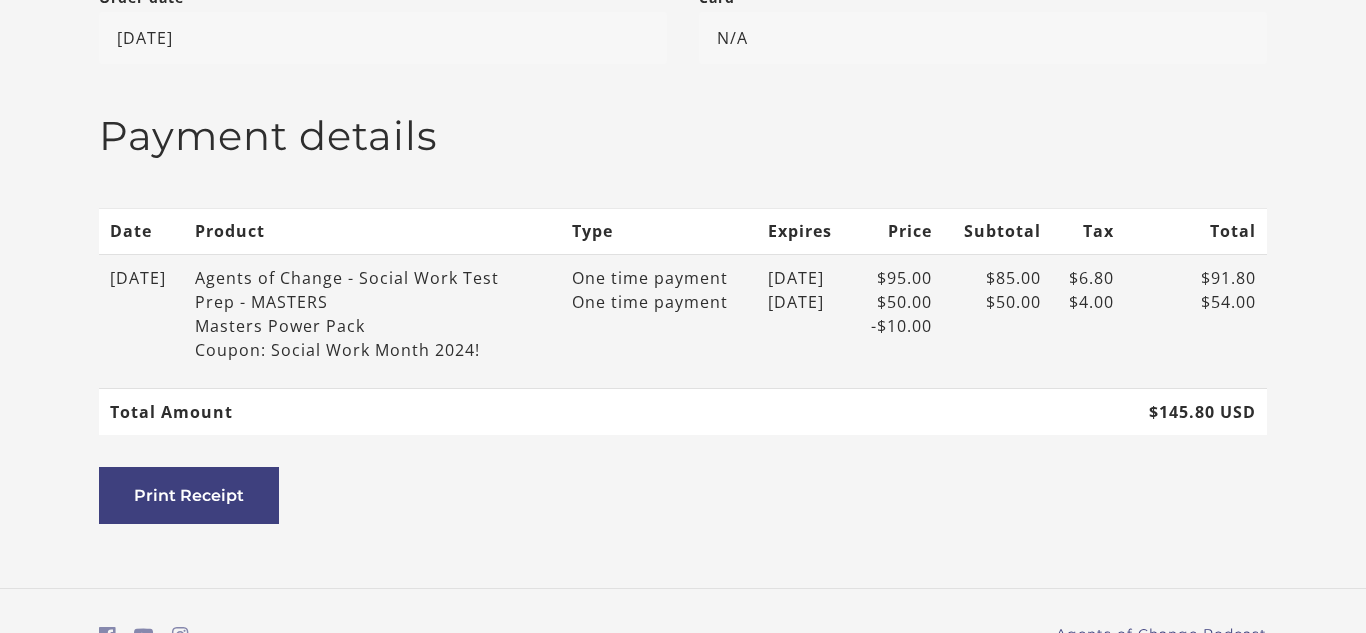 click on "Agents of Change - Social Work Test Prep - MASTERS
Masters Power Pack" at bounding box center (355, 302) 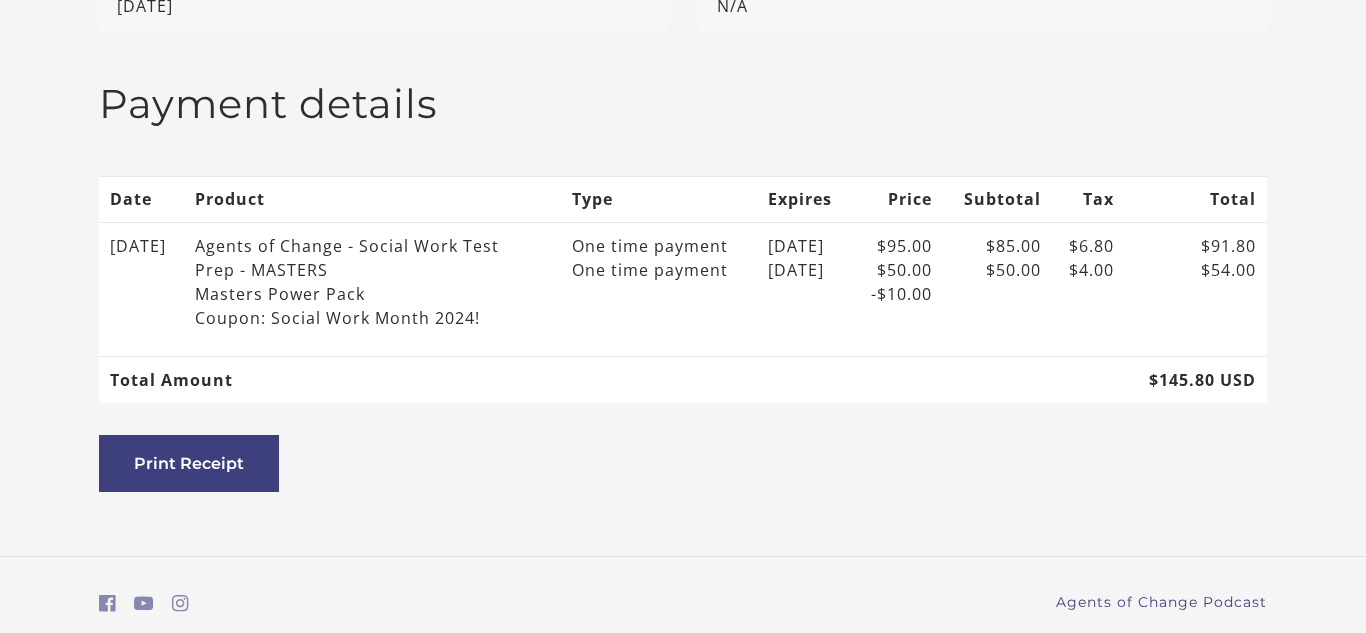 scroll, scrollTop: 0, scrollLeft: 0, axis: both 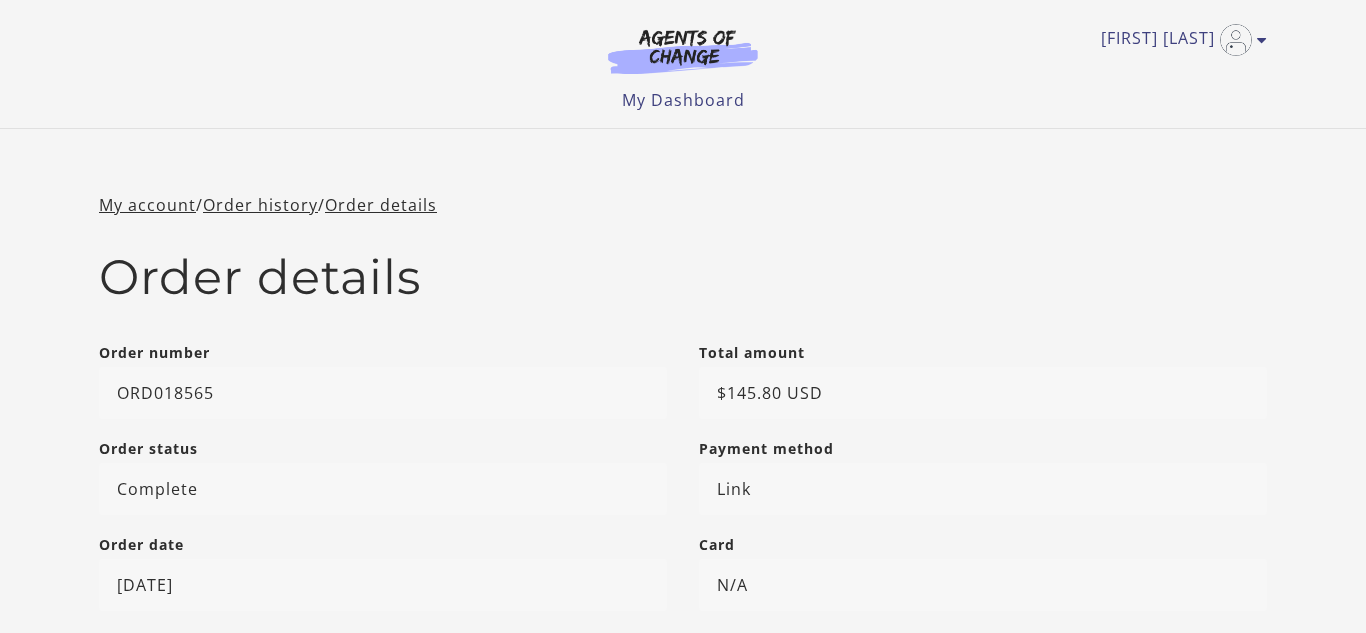 click at bounding box center [683, 51] 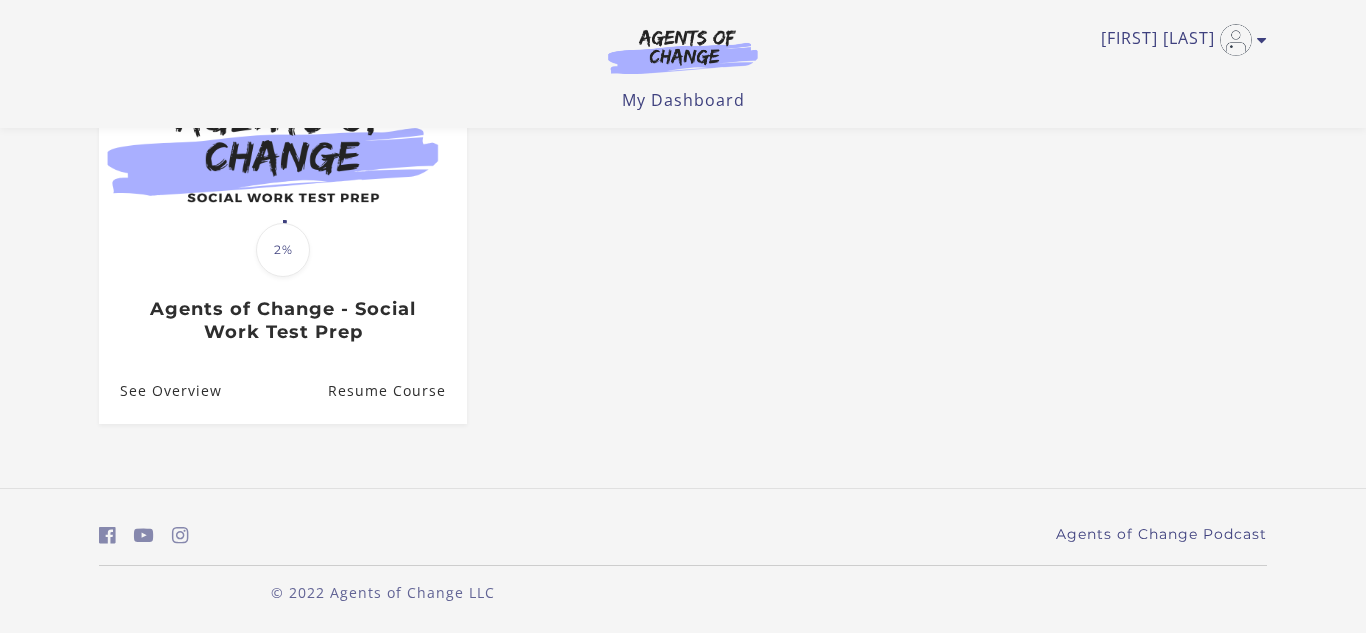 scroll, scrollTop: 265, scrollLeft: 0, axis: vertical 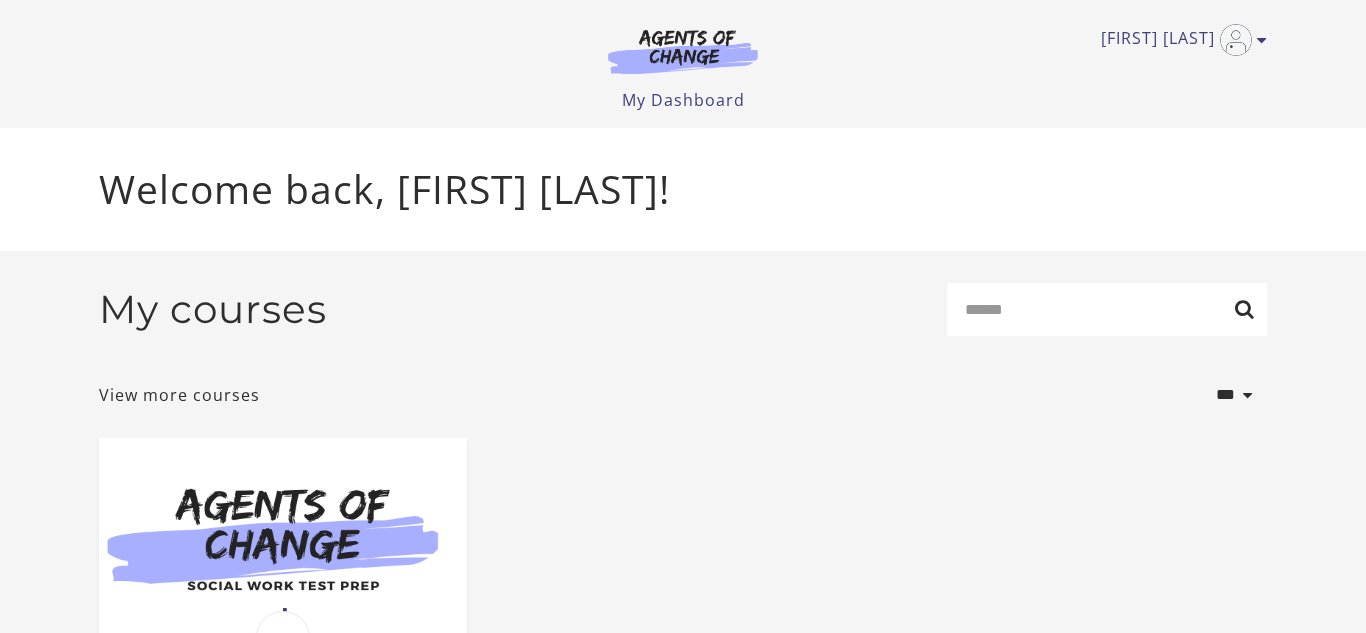 click at bounding box center [683, 51] 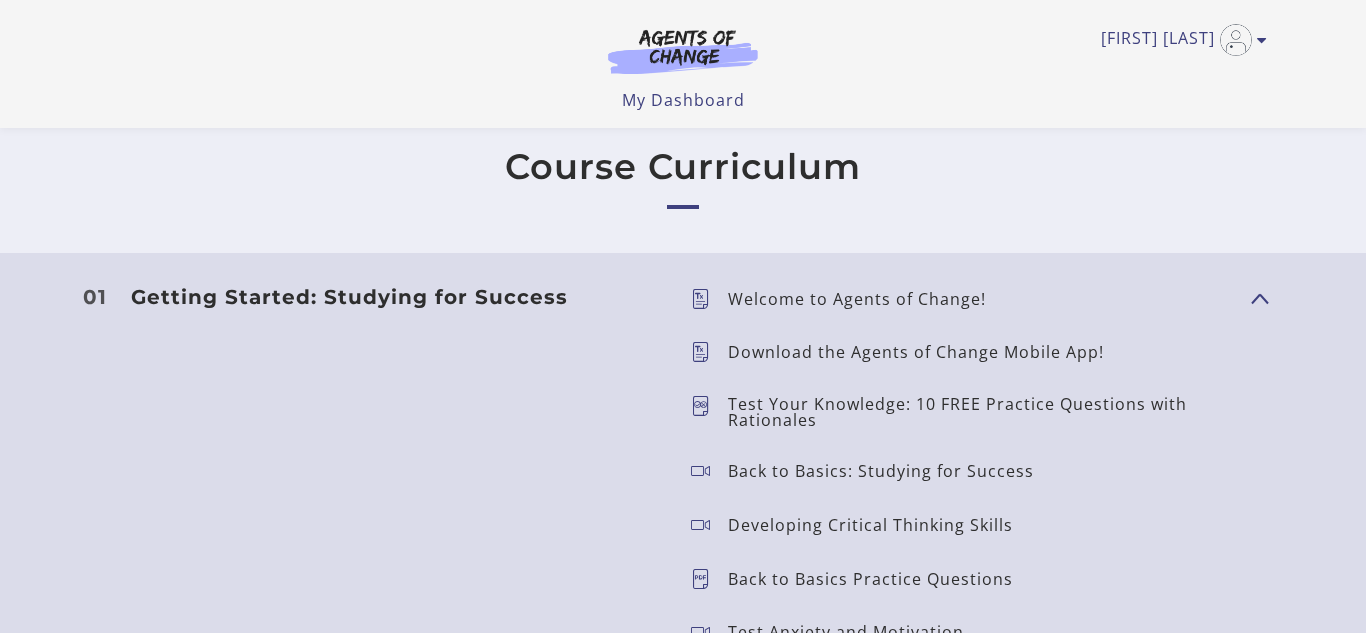 scroll, scrollTop: 2956, scrollLeft: 0, axis: vertical 